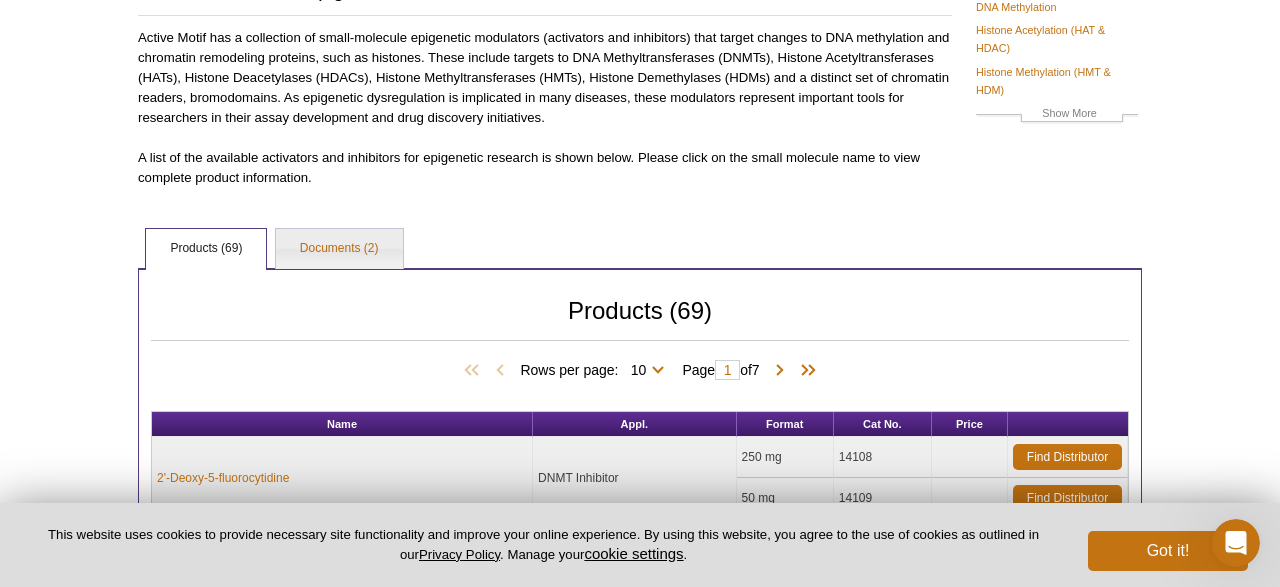 scroll, scrollTop: 312, scrollLeft: 0, axis: vertical 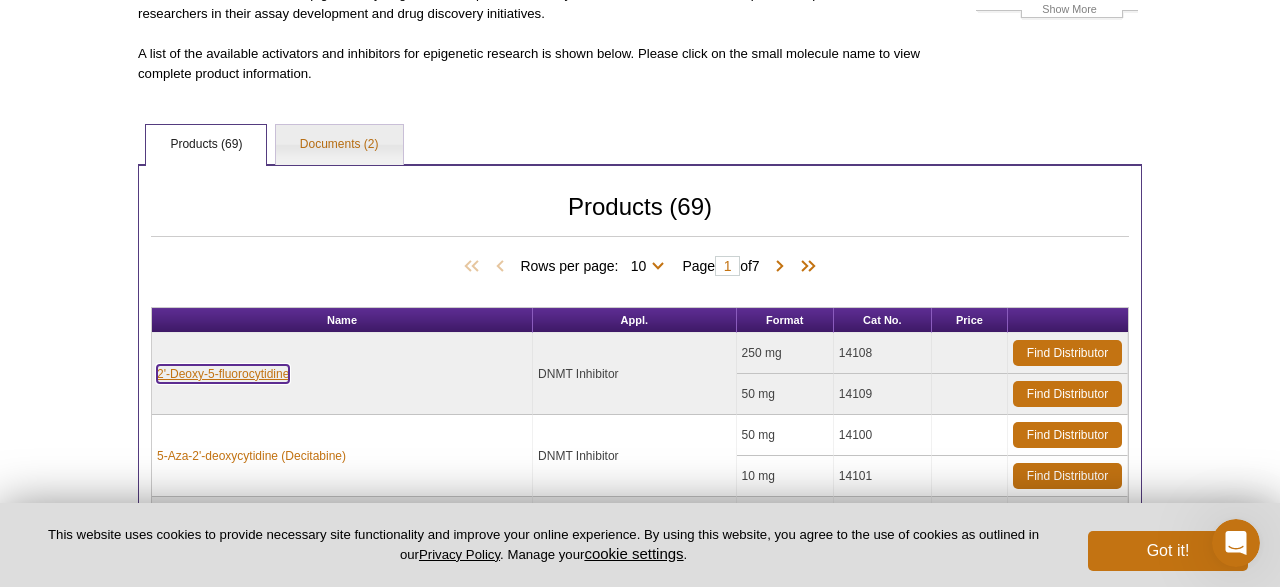 click on "2'-Deoxy-5-fluorocytidine" at bounding box center [223, 374] 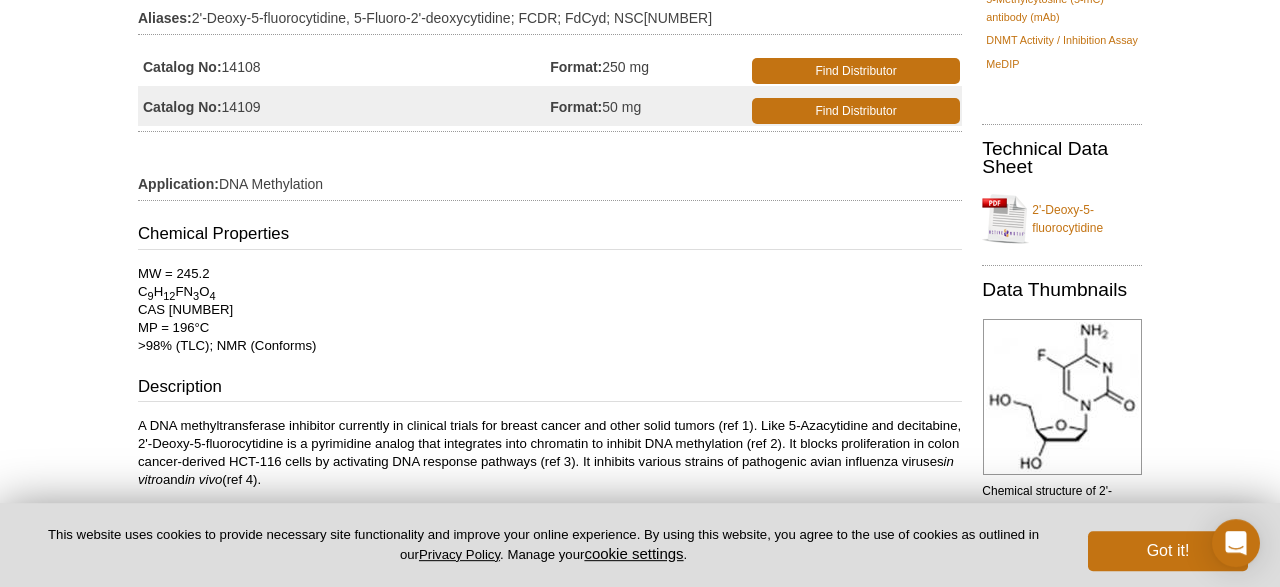 scroll, scrollTop: 520, scrollLeft: 0, axis: vertical 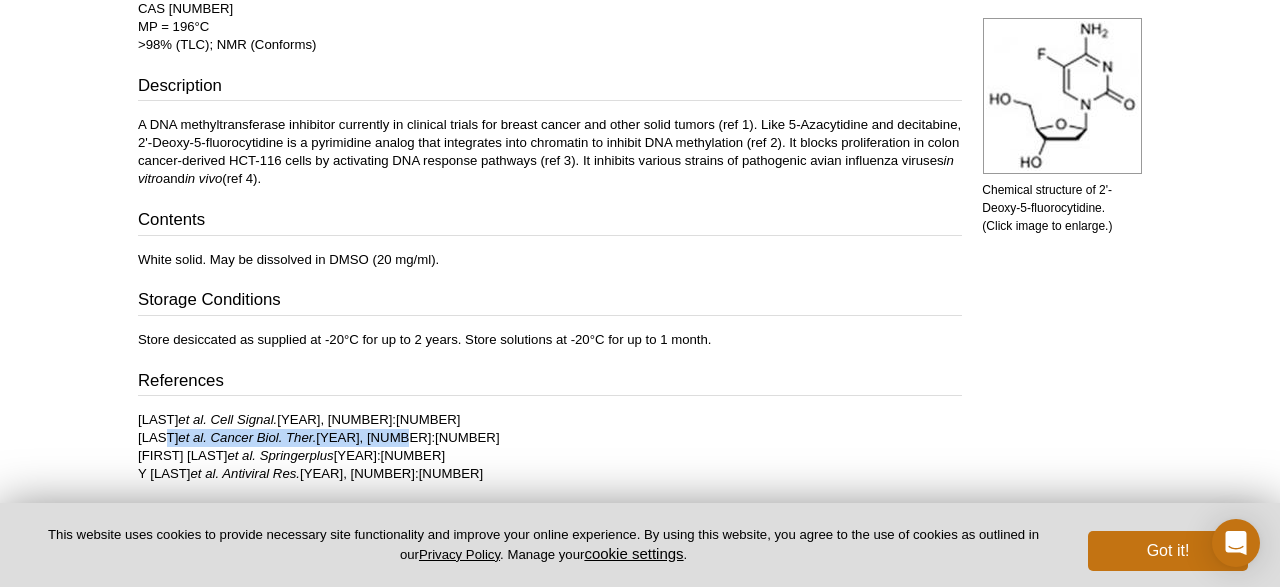 drag, startPoint x: 153, startPoint y: 436, endPoint x: 436, endPoint y: 435, distance: 283.00177 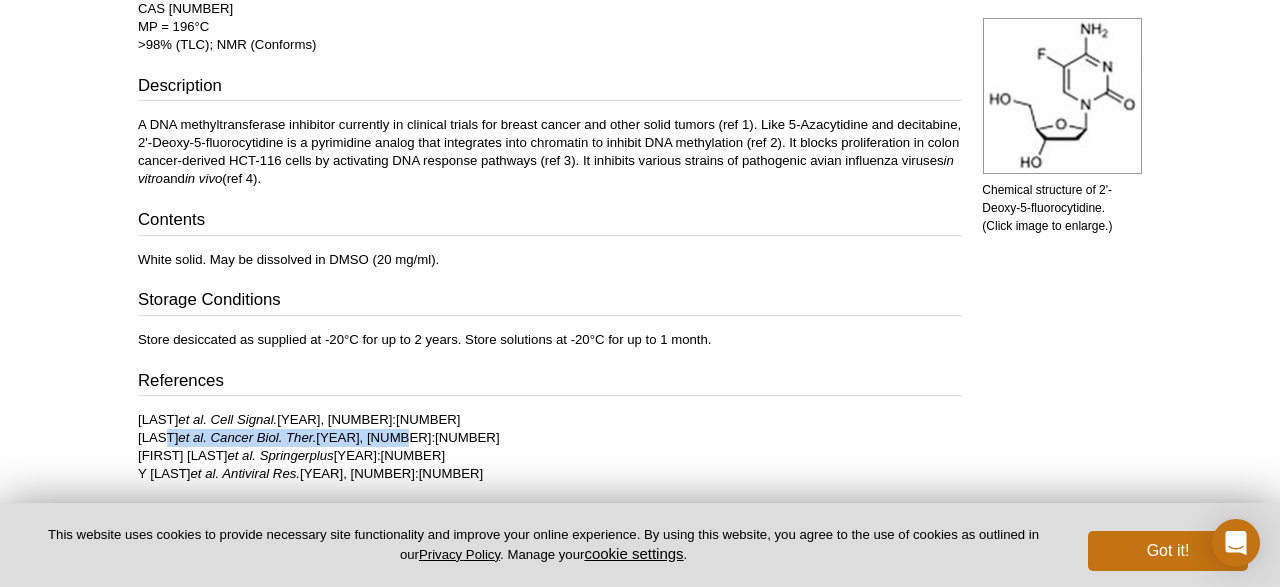 scroll, scrollTop: 0, scrollLeft: 0, axis: both 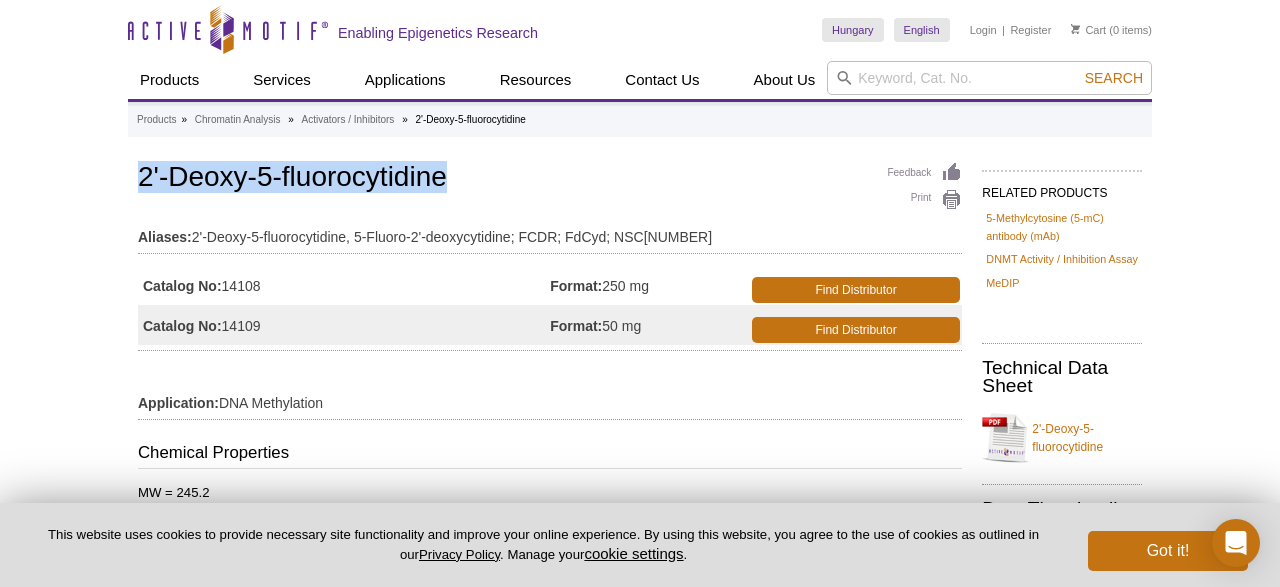 drag, startPoint x: 142, startPoint y: 173, endPoint x: 453, endPoint y: 193, distance: 311.64243 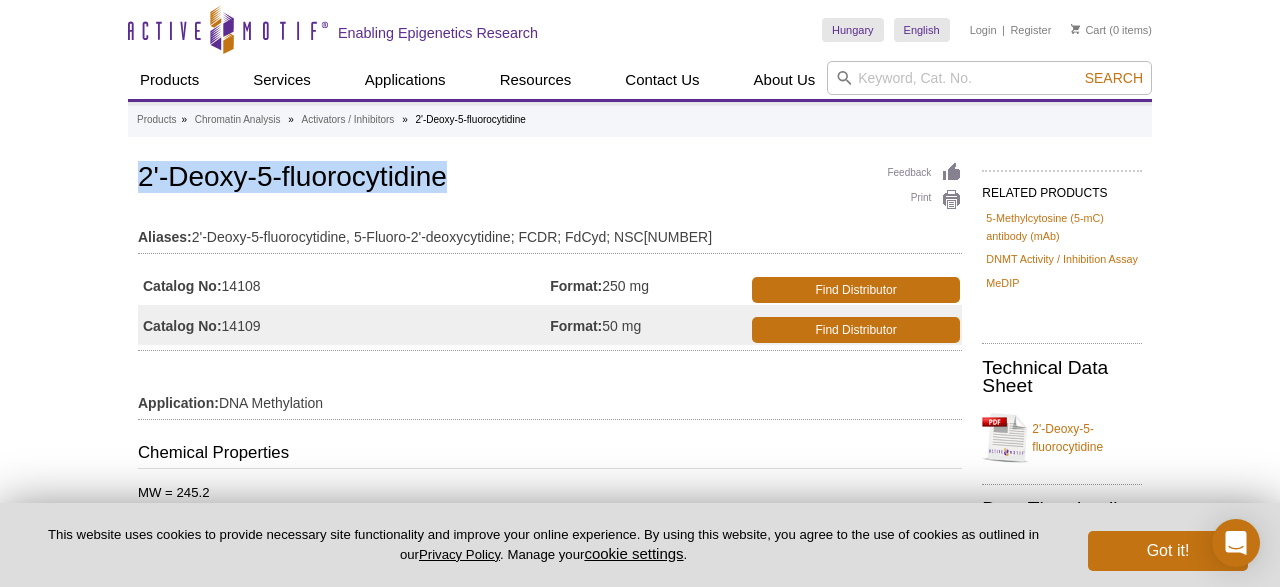 copy on "2'-Deoxy-5-fluorocytidine" 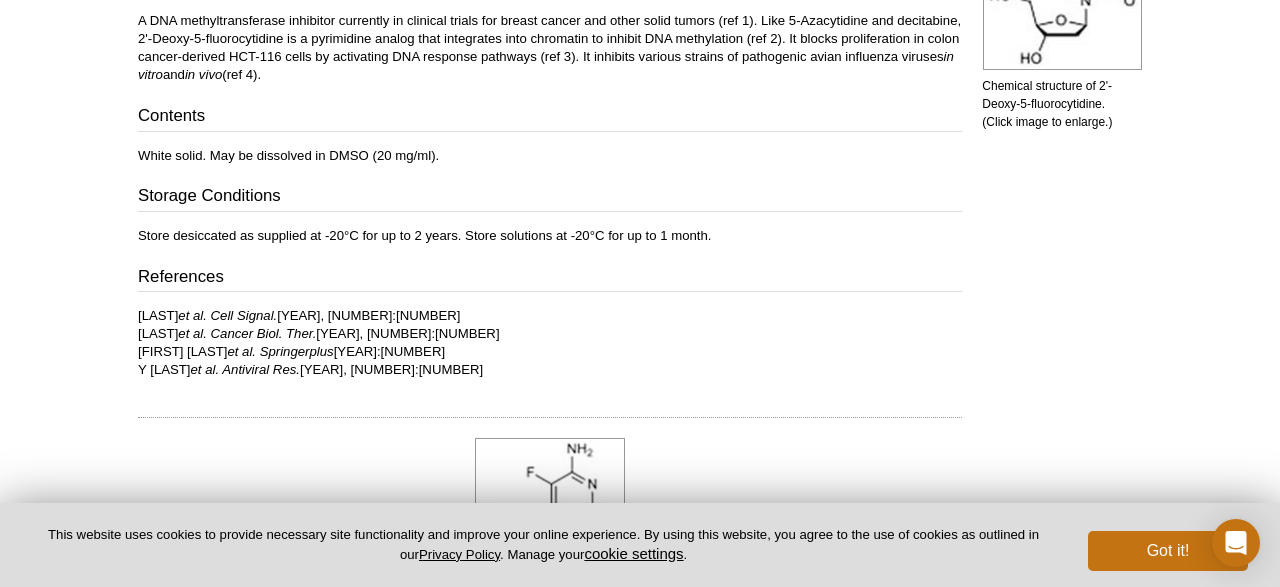 scroll, scrollTop: 883, scrollLeft: 0, axis: vertical 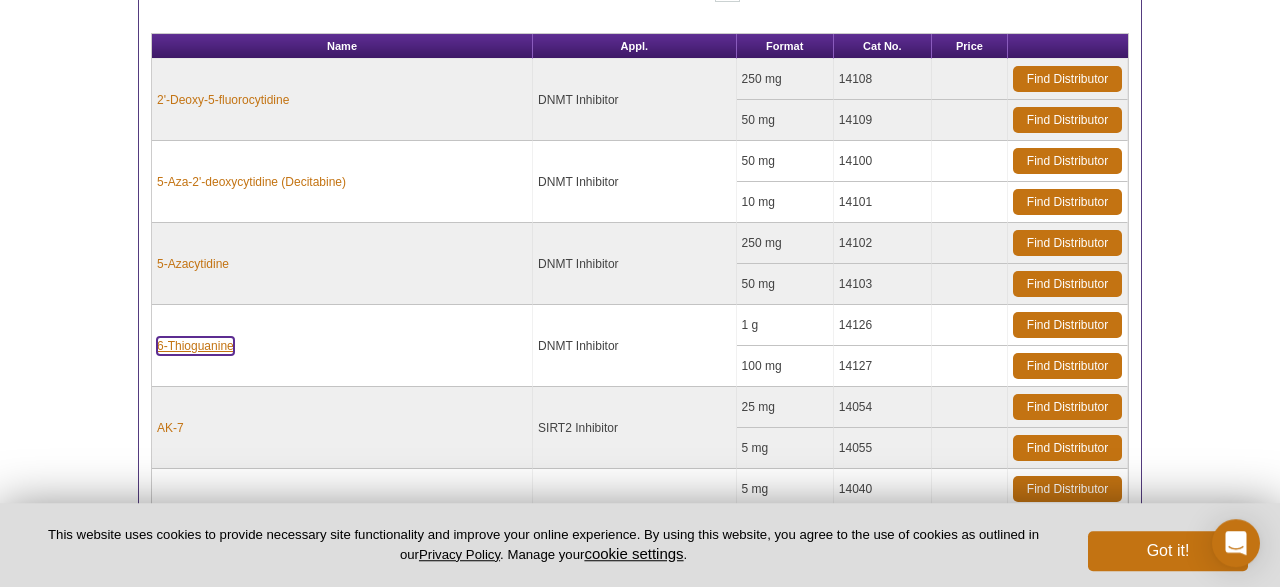 click on "6-Thioguanine" at bounding box center (195, 346) 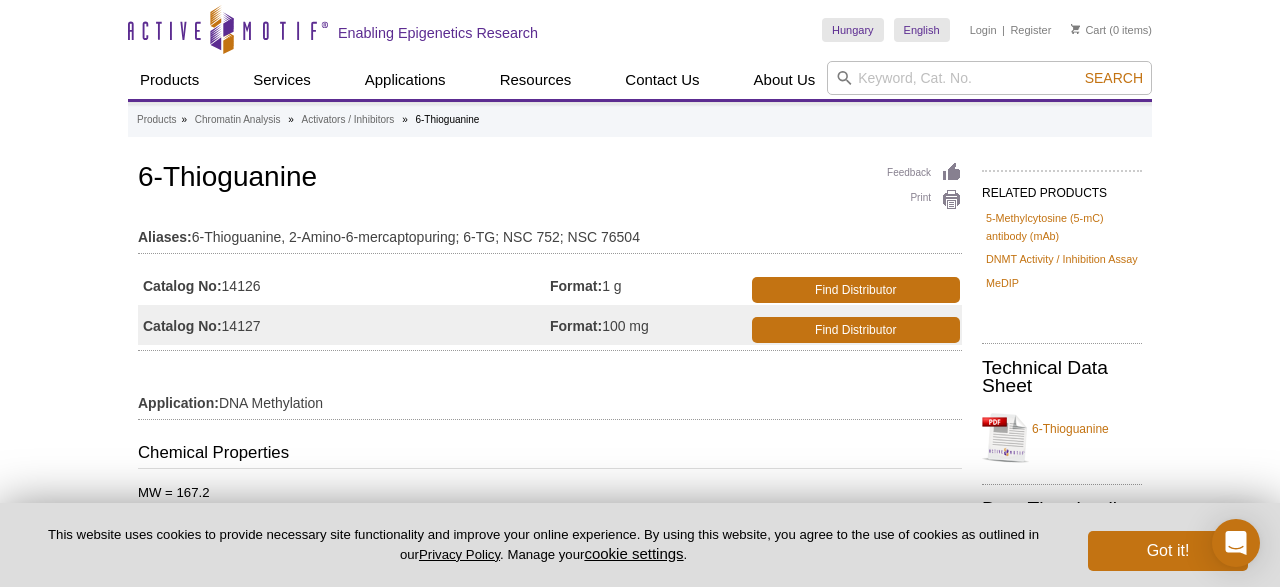 scroll, scrollTop: 0, scrollLeft: 0, axis: both 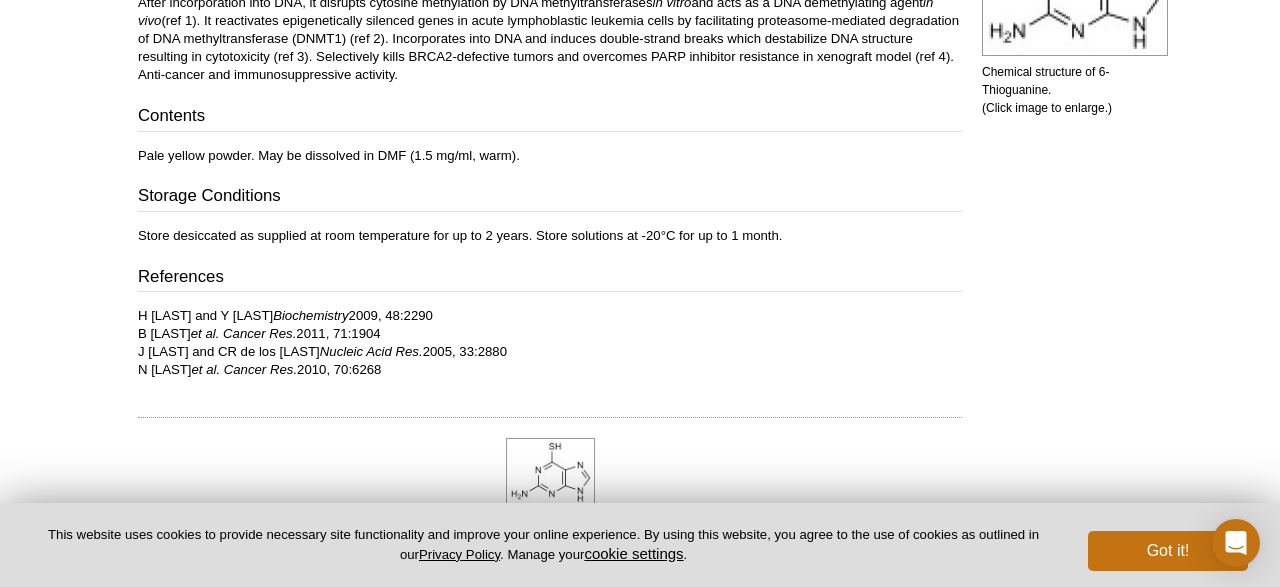 drag, startPoint x: 150, startPoint y: 331, endPoint x: 404, endPoint y: 335, distance: 254.0315 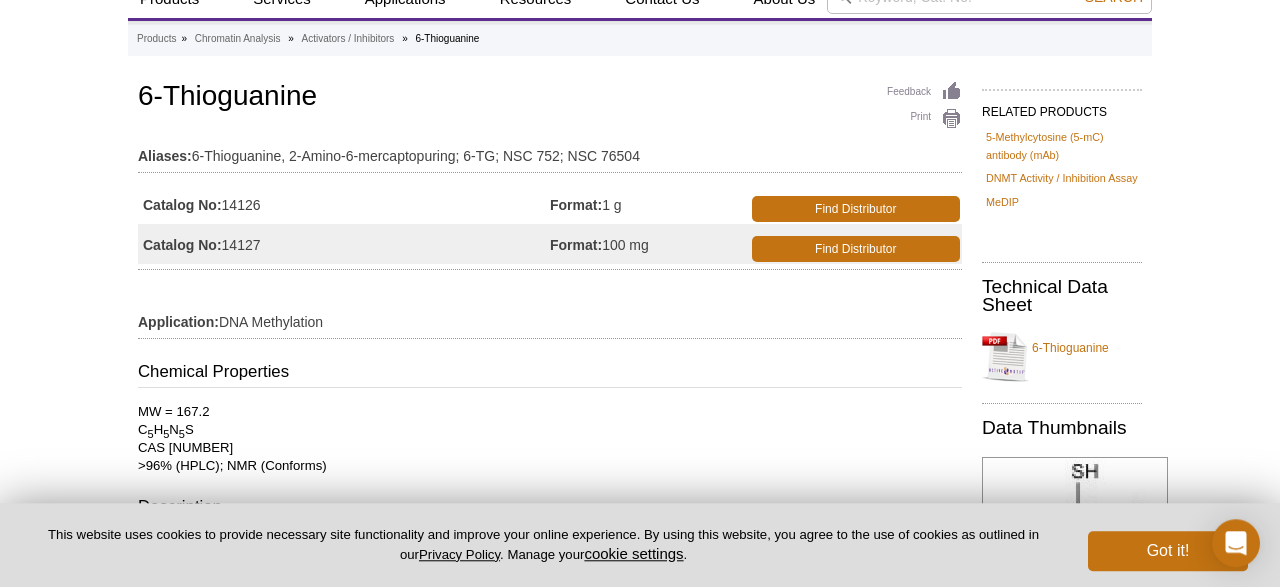 scroll, scrollTop: 0, scrollLeft: 0, axis: both 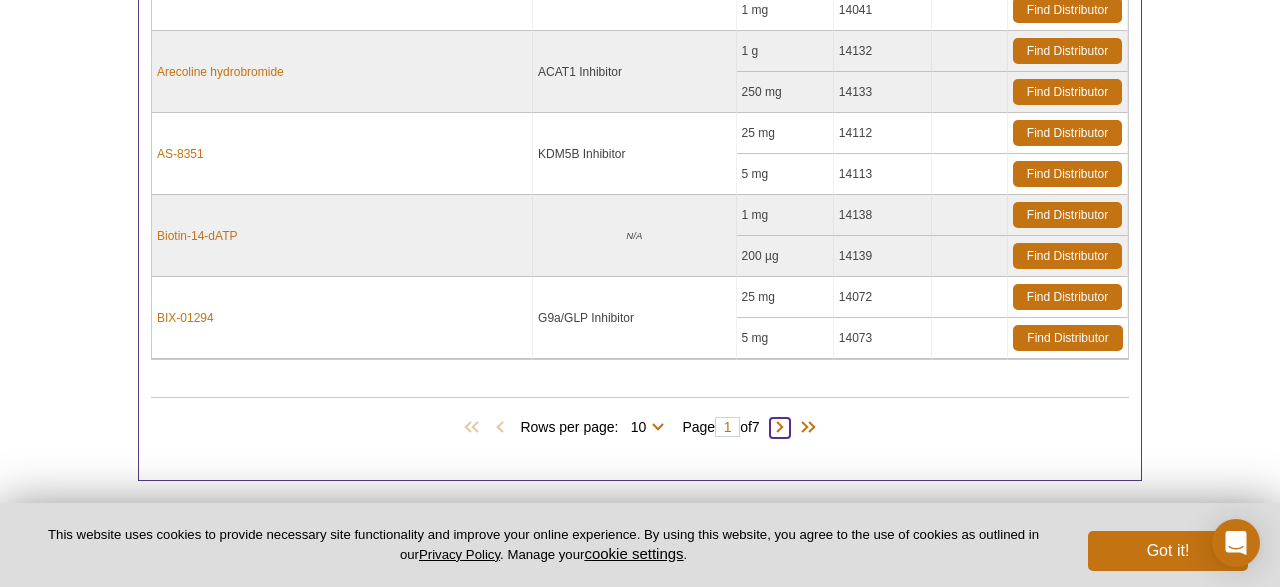 click at bounding box center (780, 428) 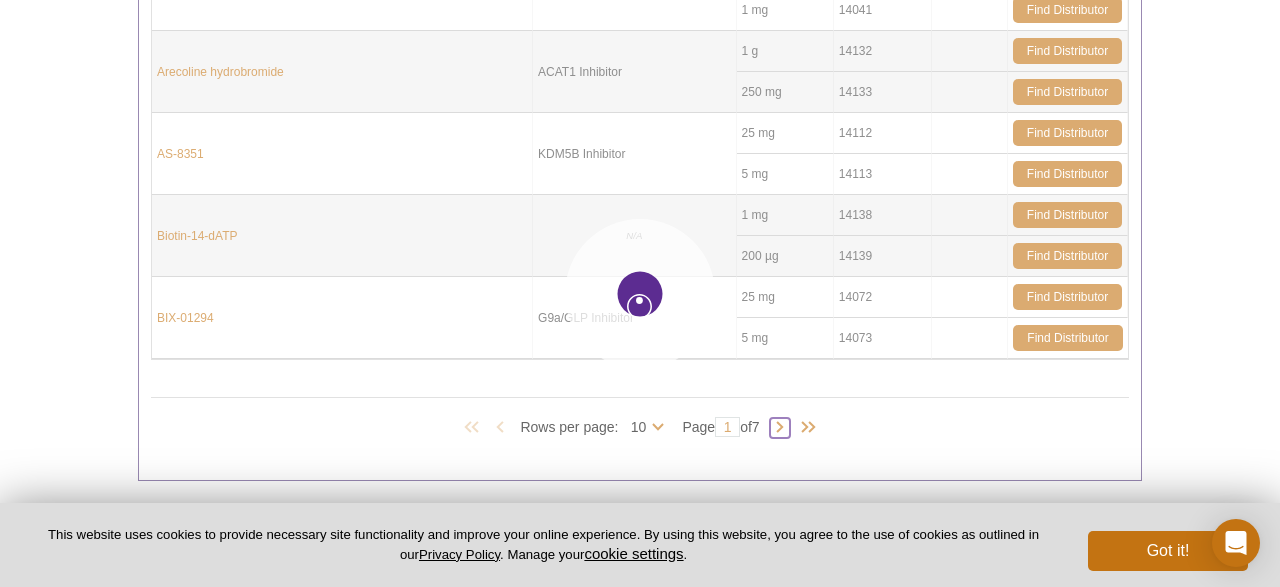 type on "2" 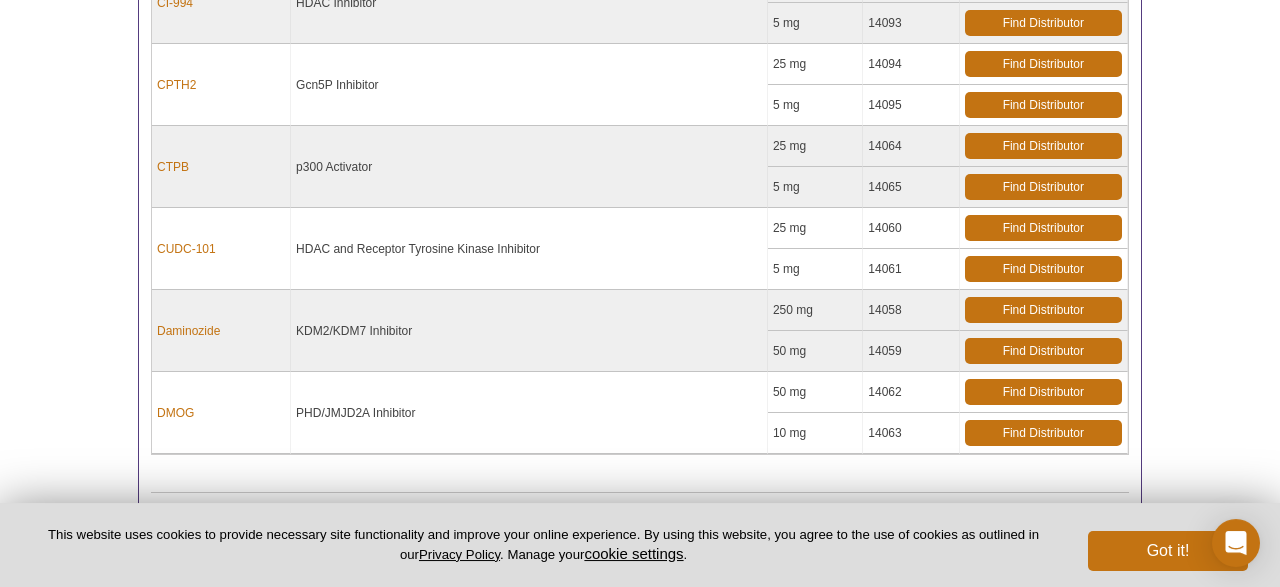 scroll, scrollTop: 1002, scrollLeft: 0, axis: vertical 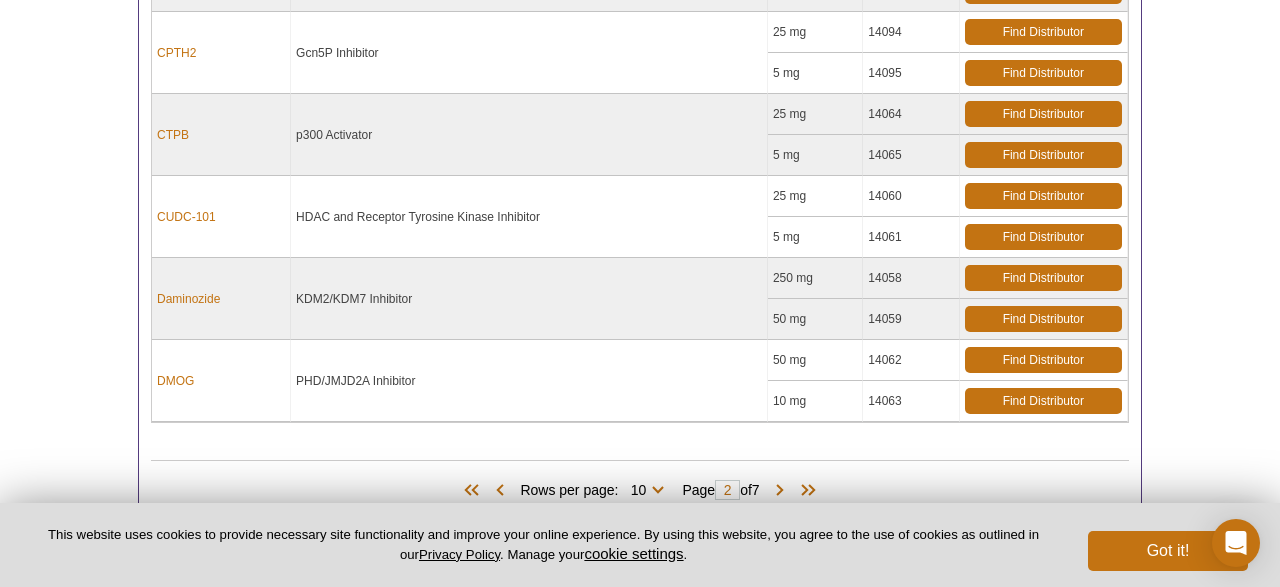 click on "Page  2  of  7" at bounding box center [720, 490] 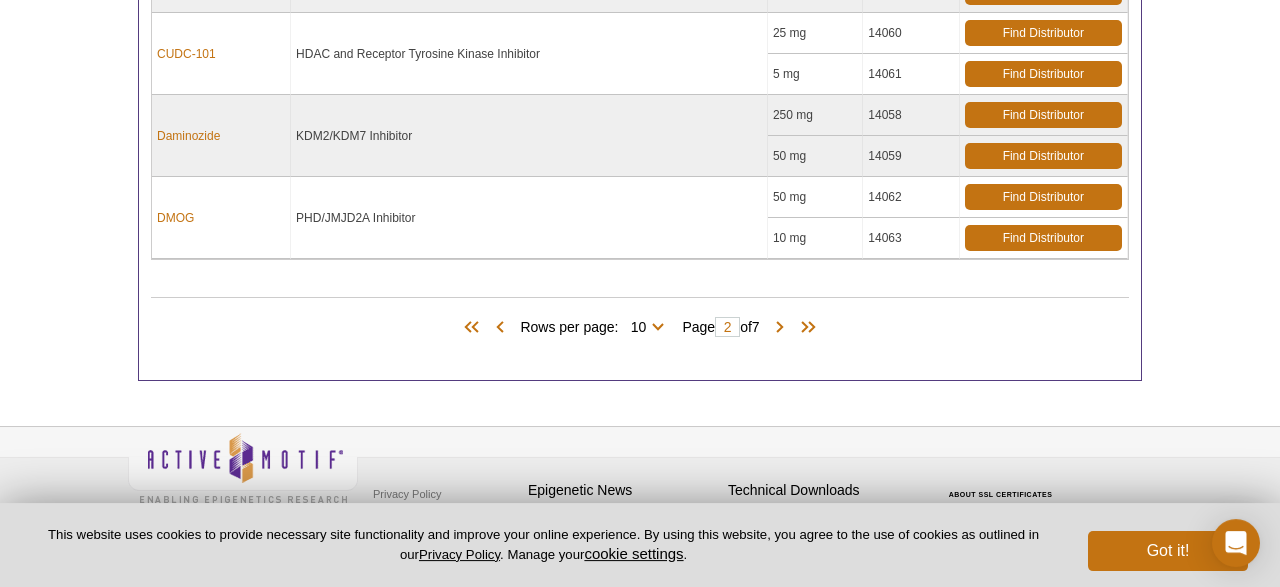 scroll, scrollTop: 1170, scrollLeft: 0, axis: vertical 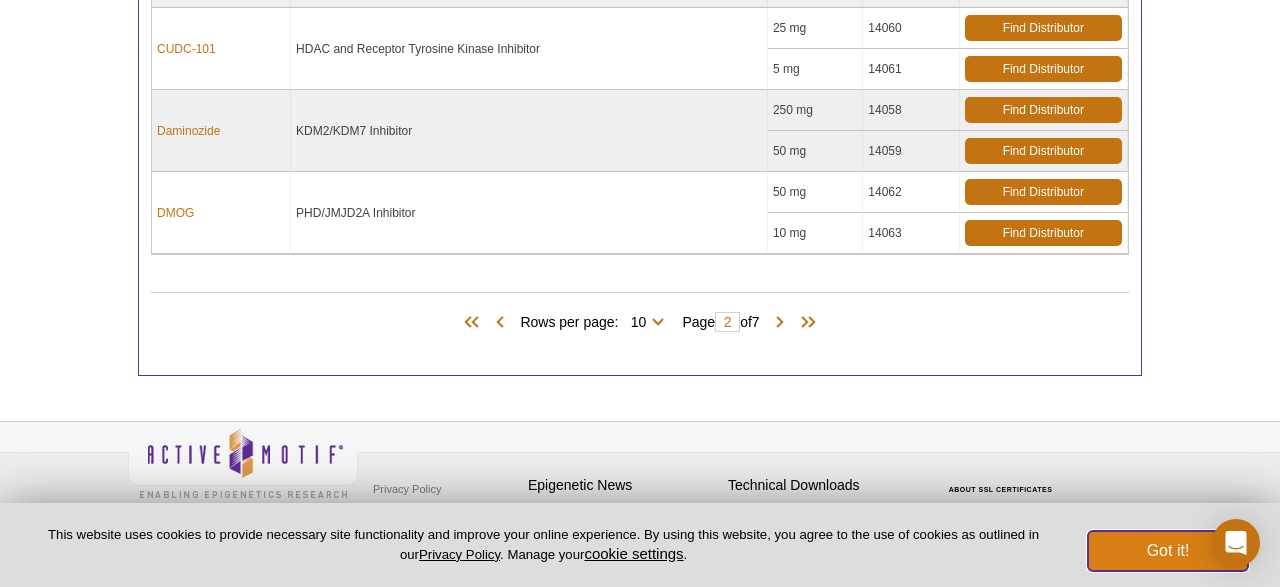 click on "Got it!" at bounding box center (1168, 551) 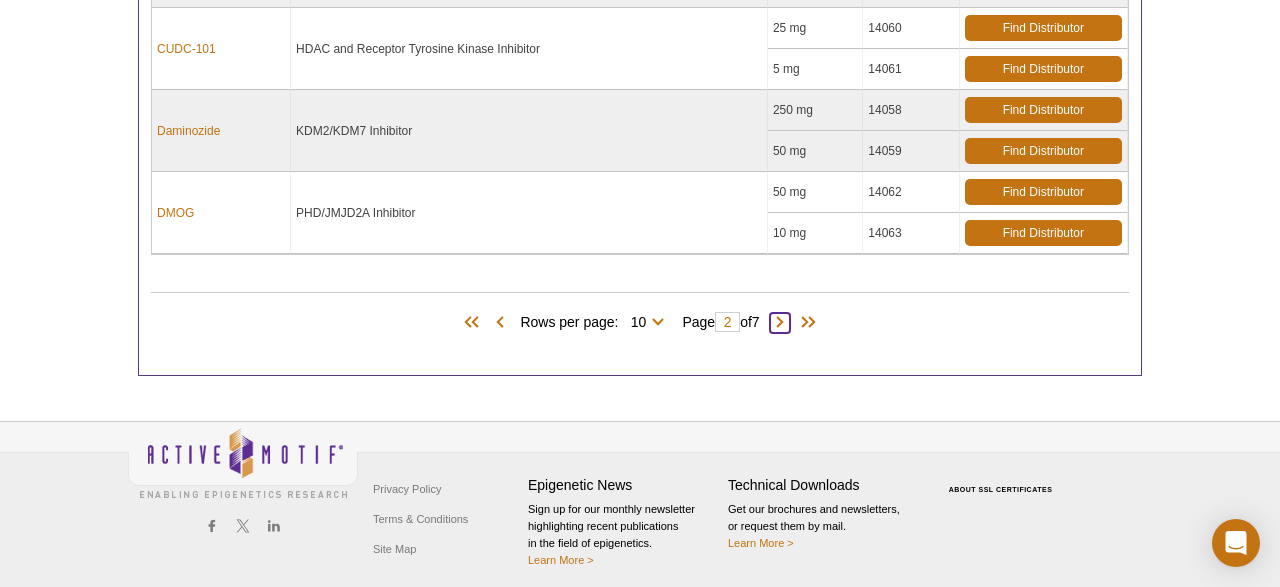 click at bounding box center (780, 323) 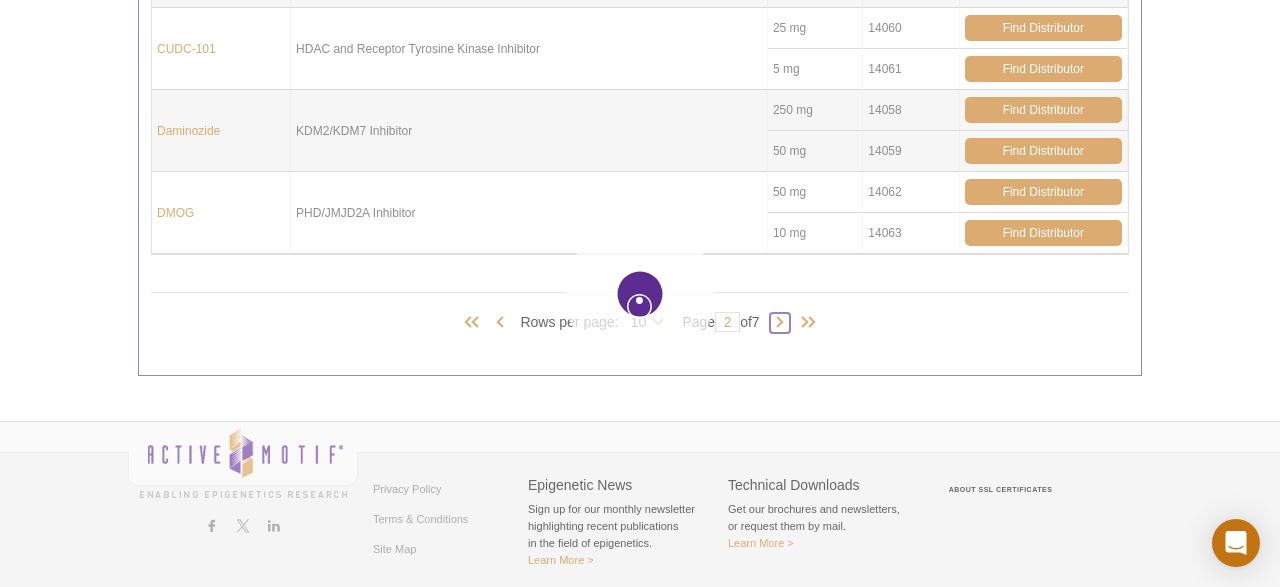 type on "3" 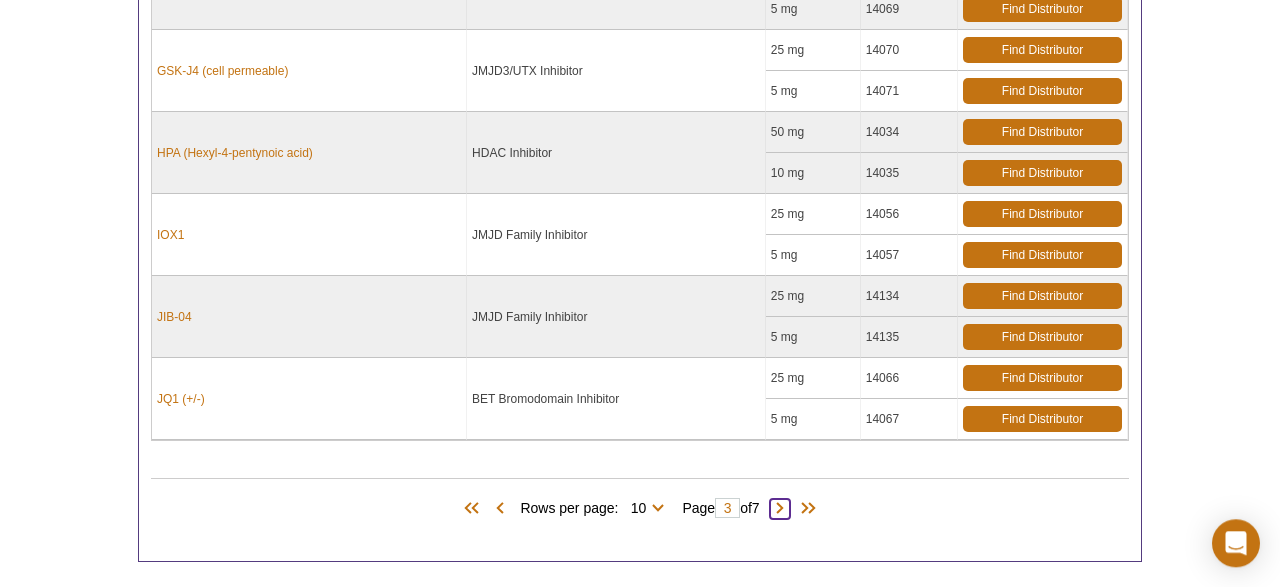 scroll, scrollTop: 1066, scrollLeft: 0, axis: vertical 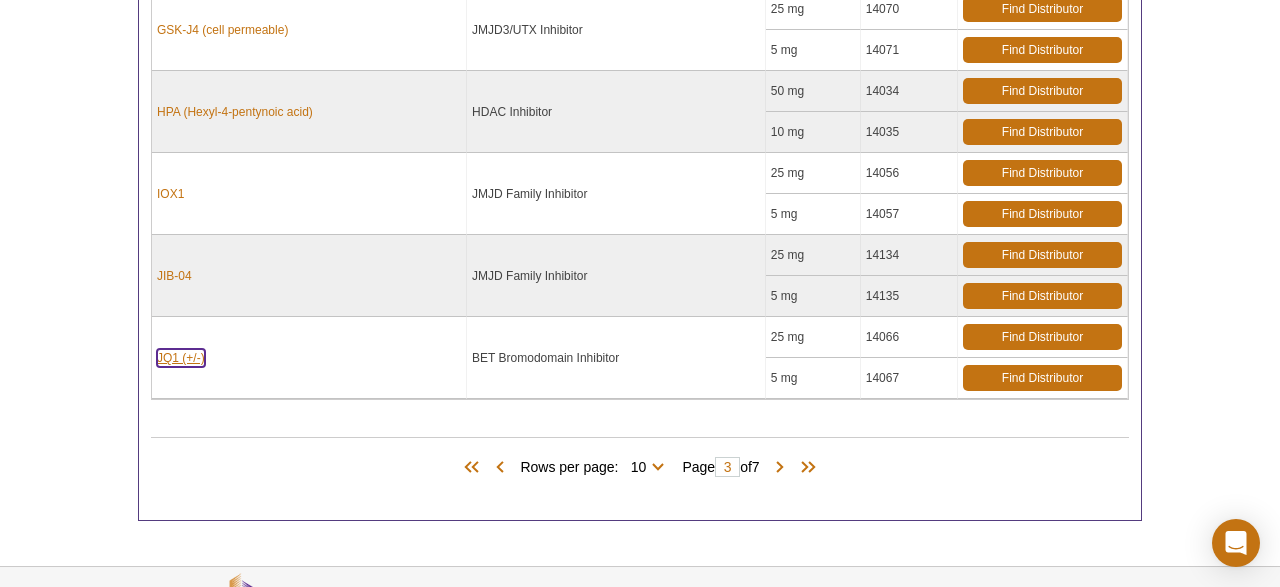 click on "JQ1 (+/-)" at bounding box center [181, 358] 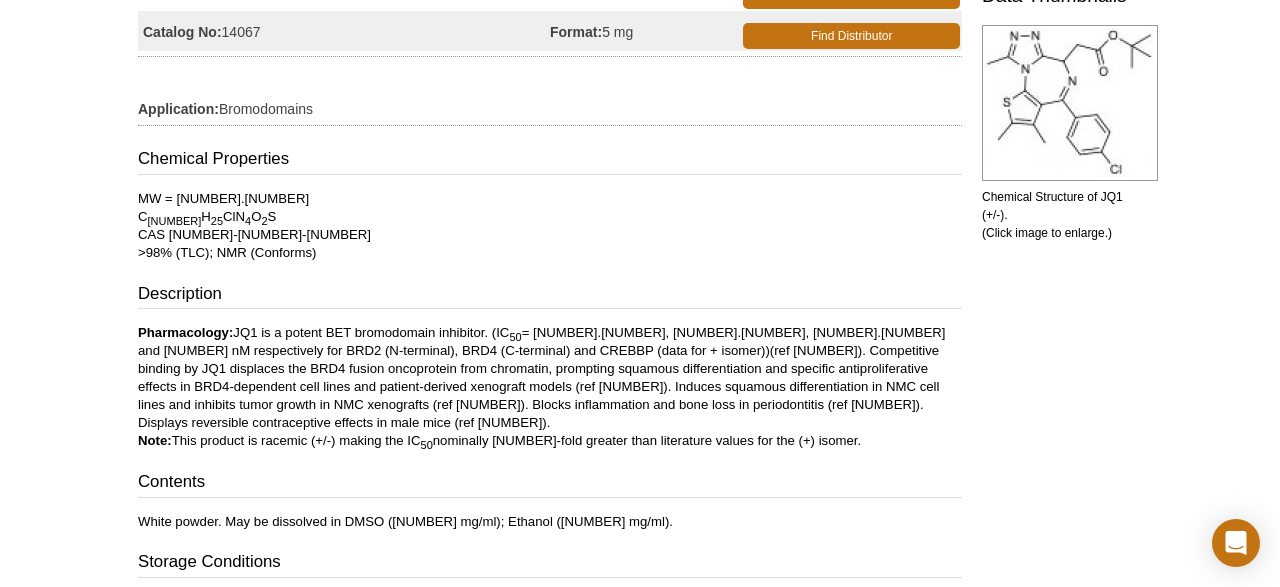 scroll, scrollTop: 416, scrollLeft: 0, axis: vertical 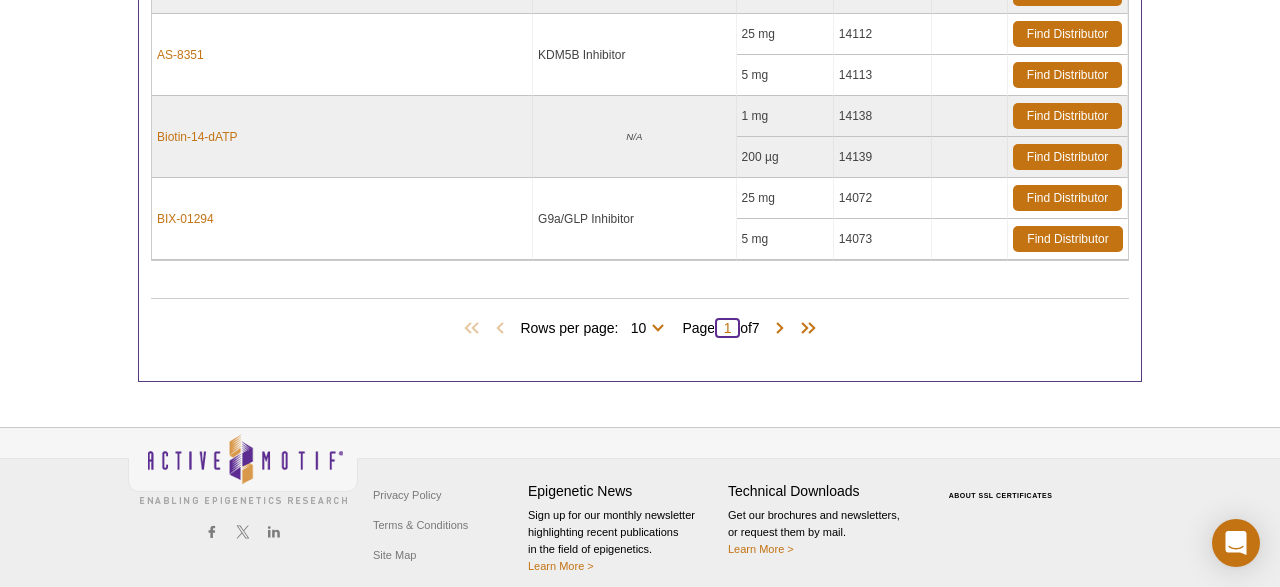 click on "1" at bounding box center (727, 328) 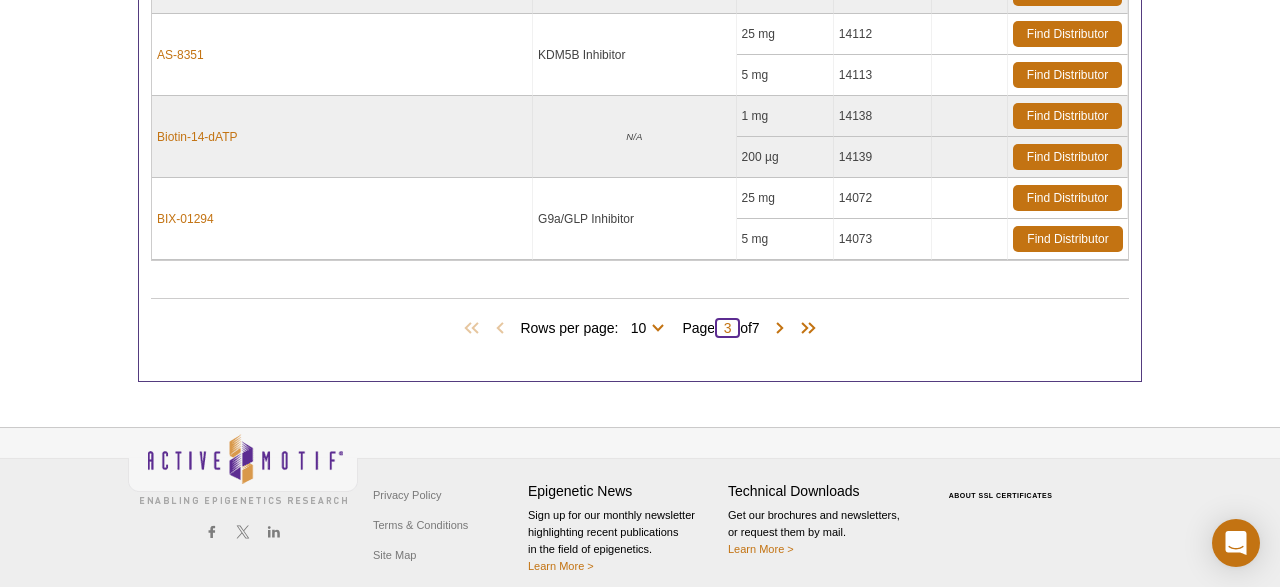 type on "3" 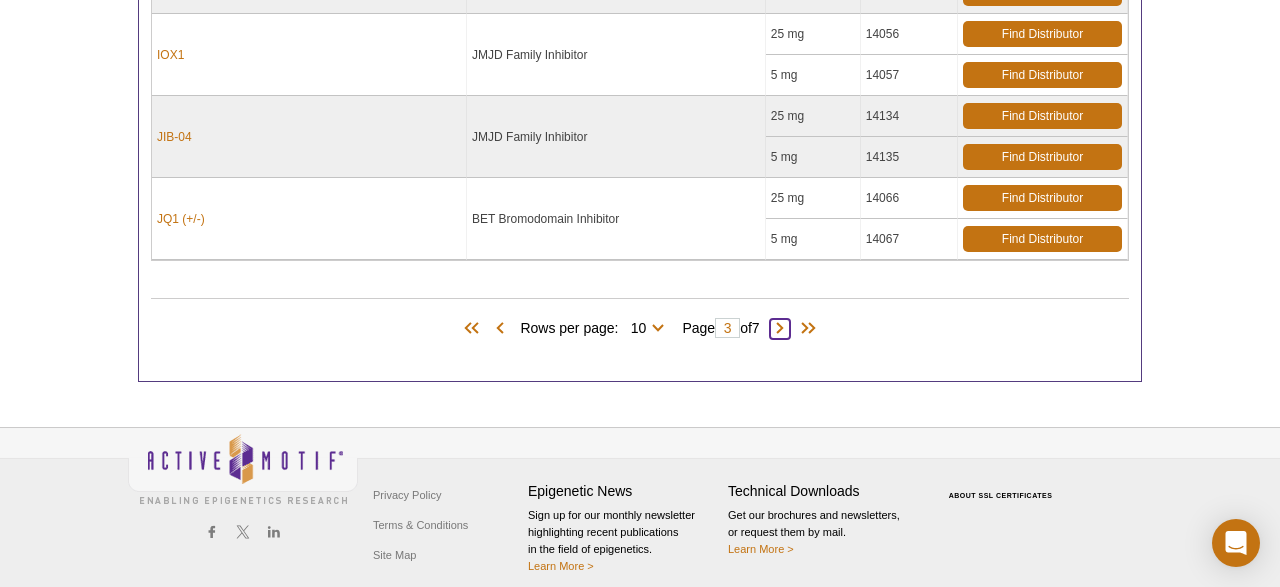 click at bounding box center [780, 329] 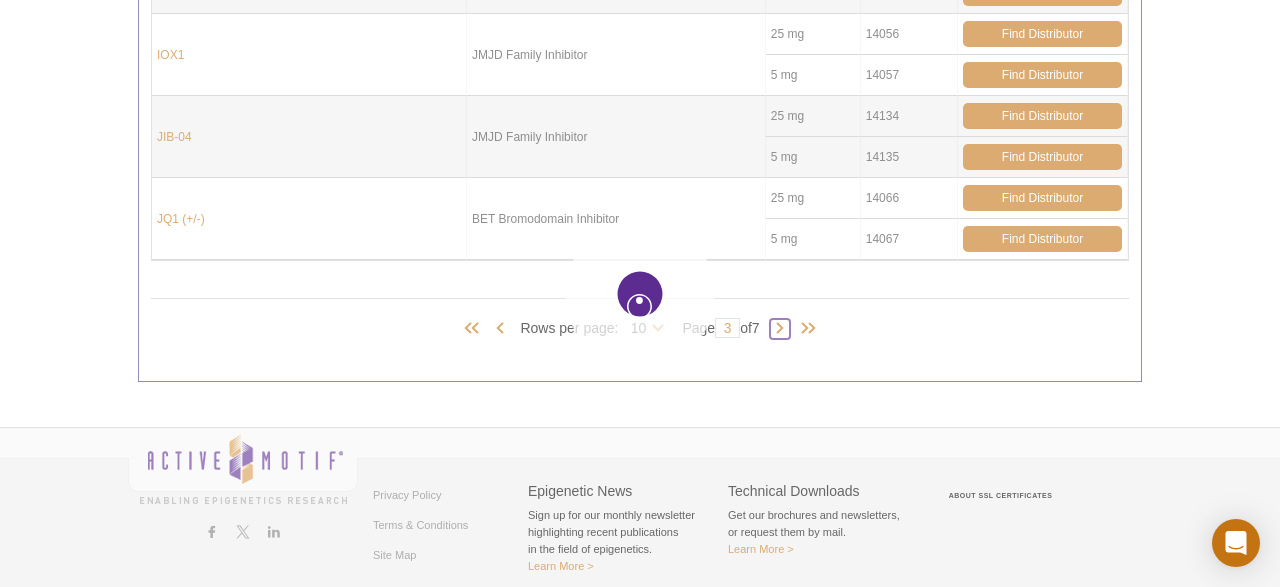 type on "4" 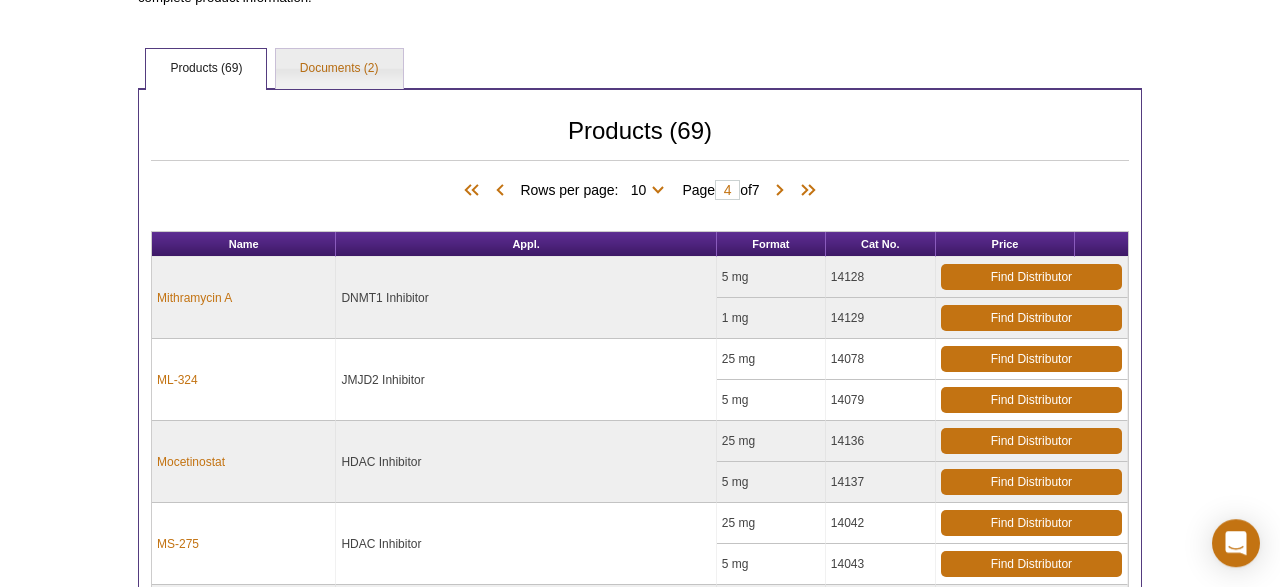 scroll, scrollTop: 373, scrollLeft: 0, axis: vertical 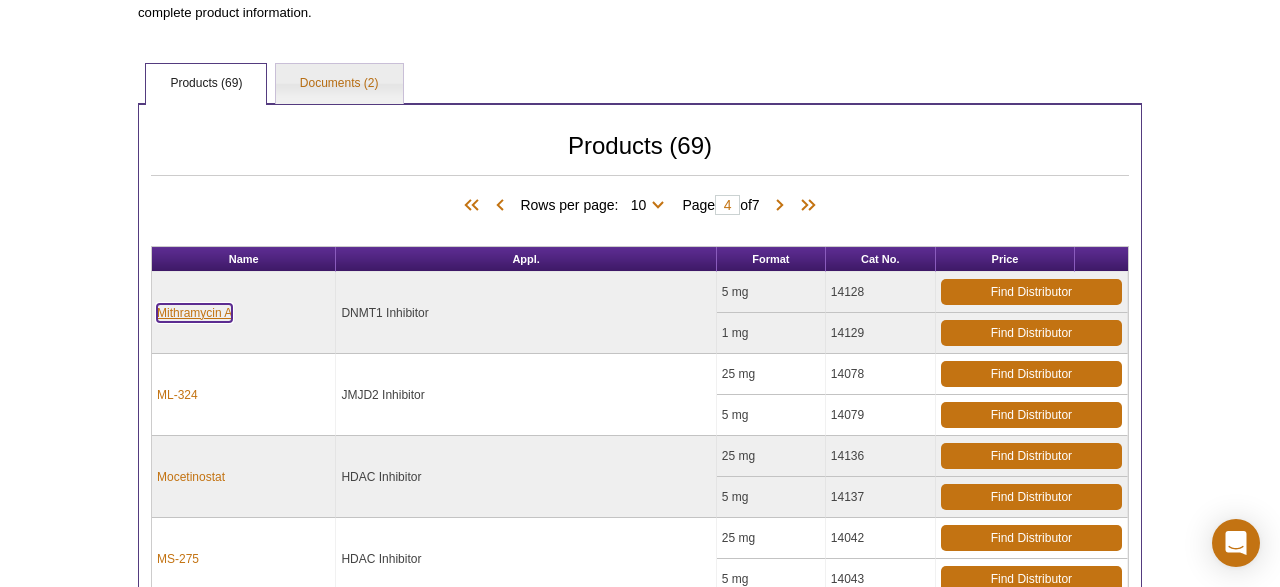 click on "Mithramycin A" at bounding box center (194, 313) 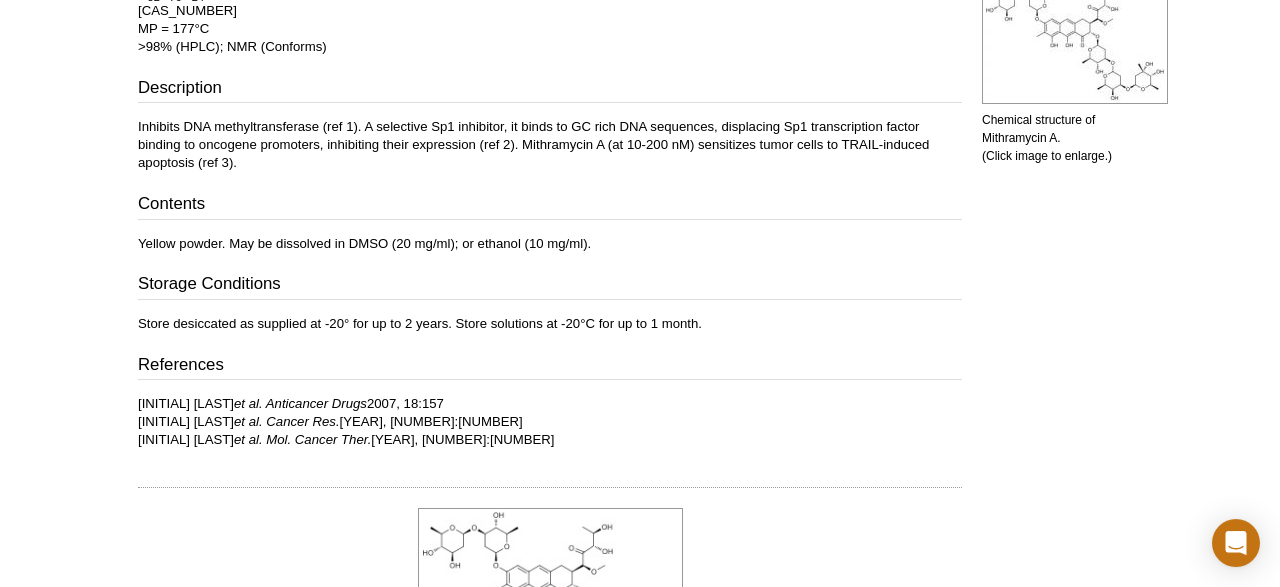 scroll, scrollTop: 520, scrollLeft: 0, axis: vertical 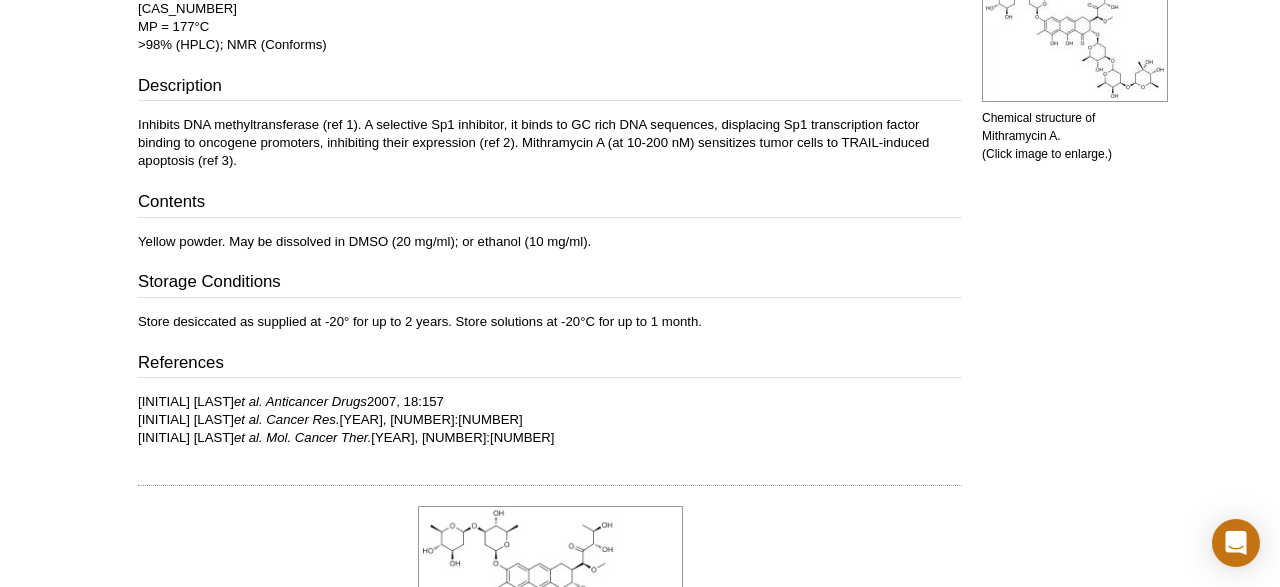 drag, startPoint x: 150, startPoint y: 399, endPoint x: 425, endPoint y: 396, distance: 275.01636 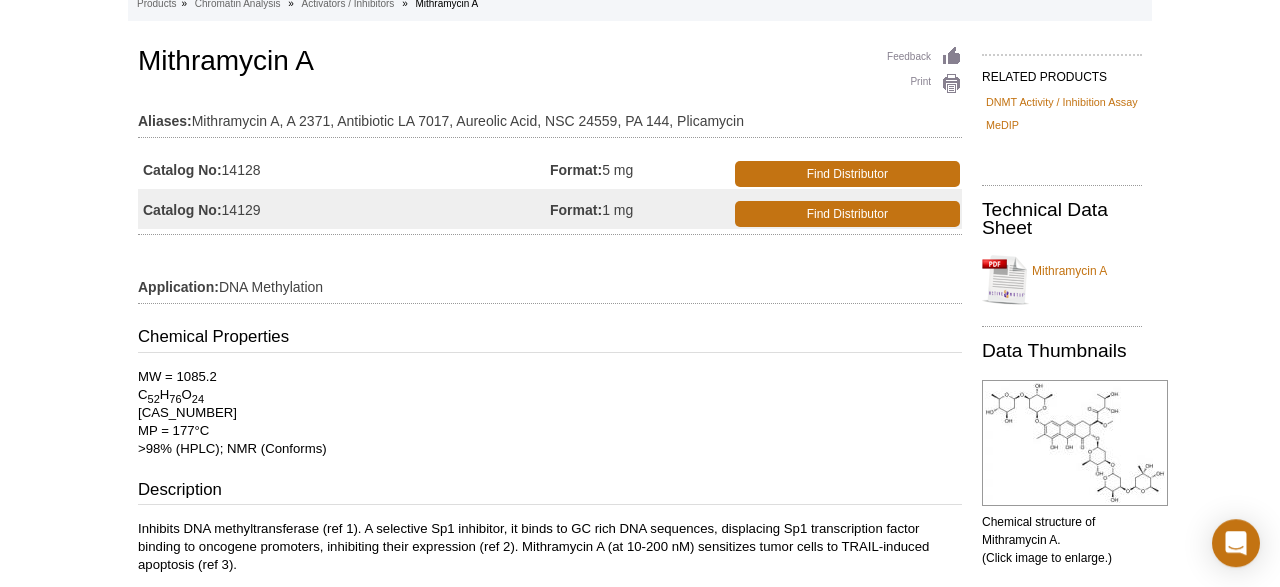 scroll, scrollTop: 208, scrollLeft: 0, axis: vertical 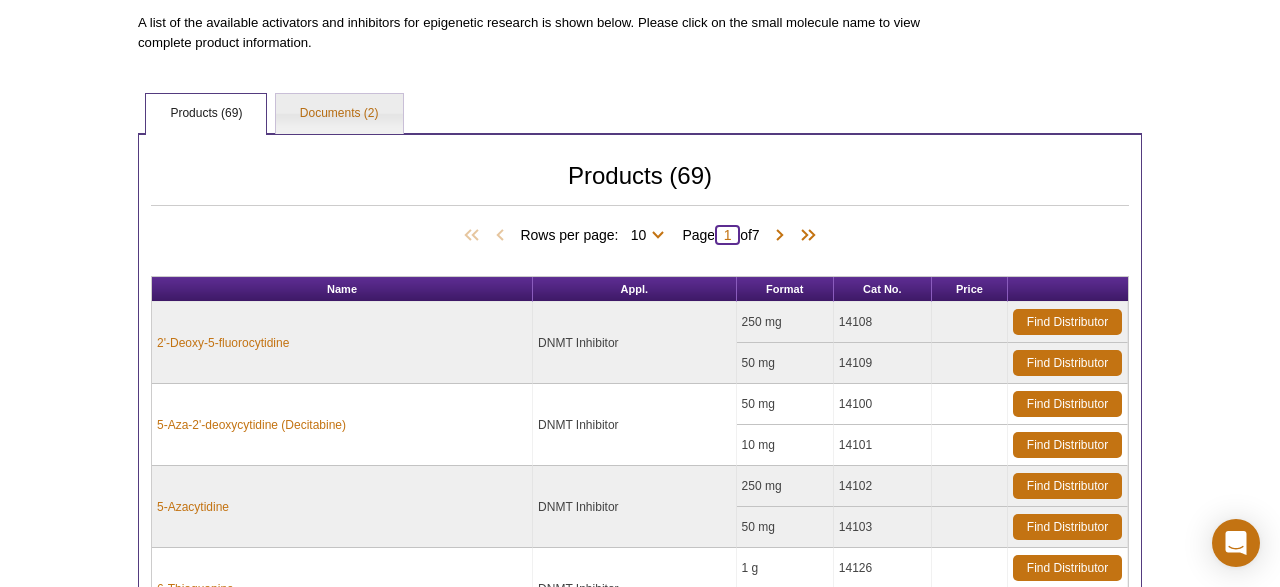 click on "1" at bounding box center [727, 235] 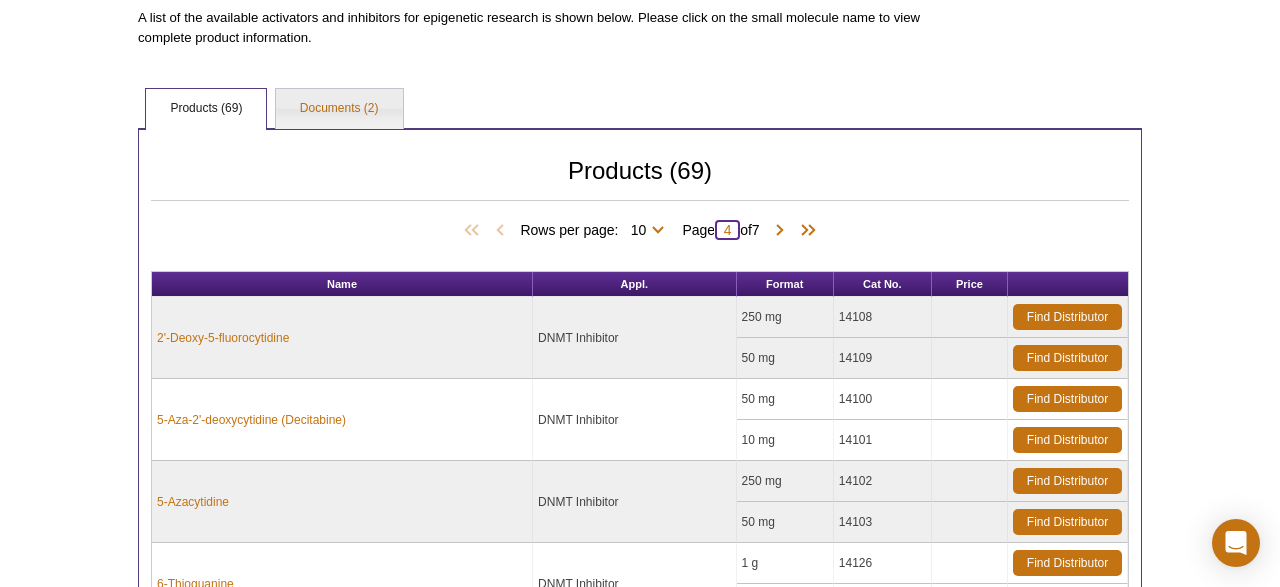 scroll, scrollTop: 365, scrollLeft: 0, axis: vertical 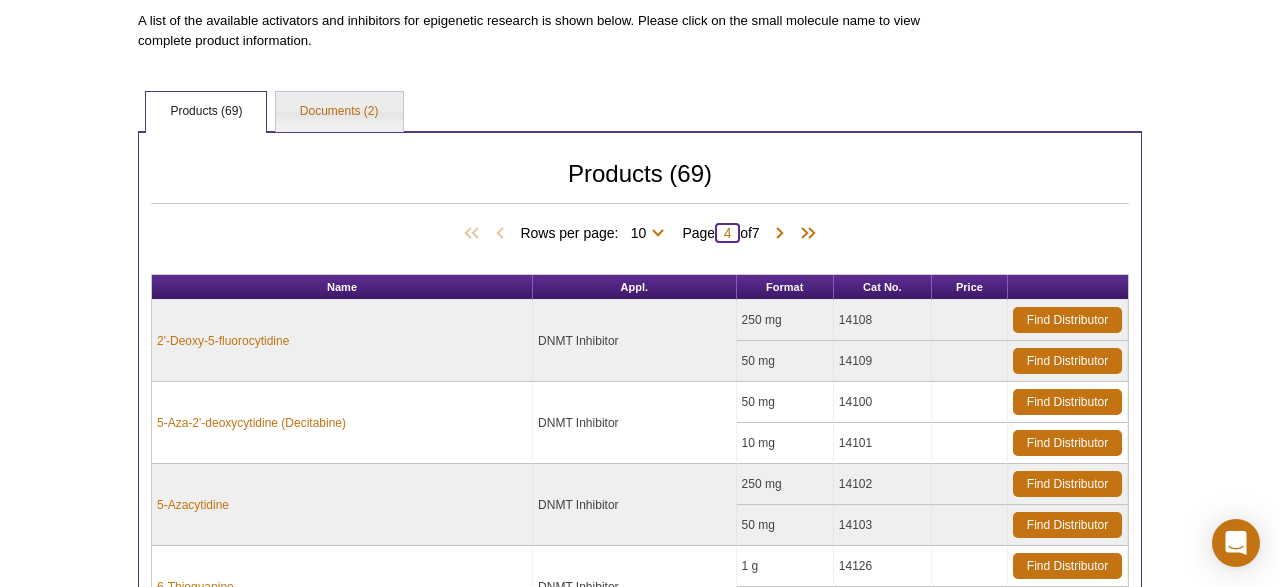 type on "4" 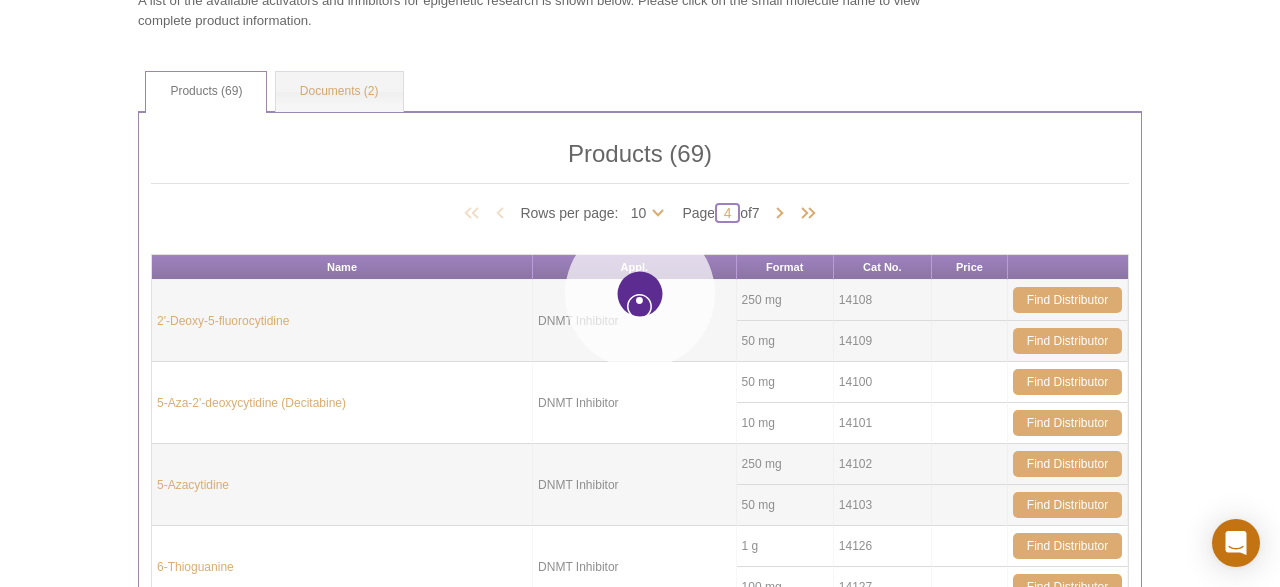 type on "4" 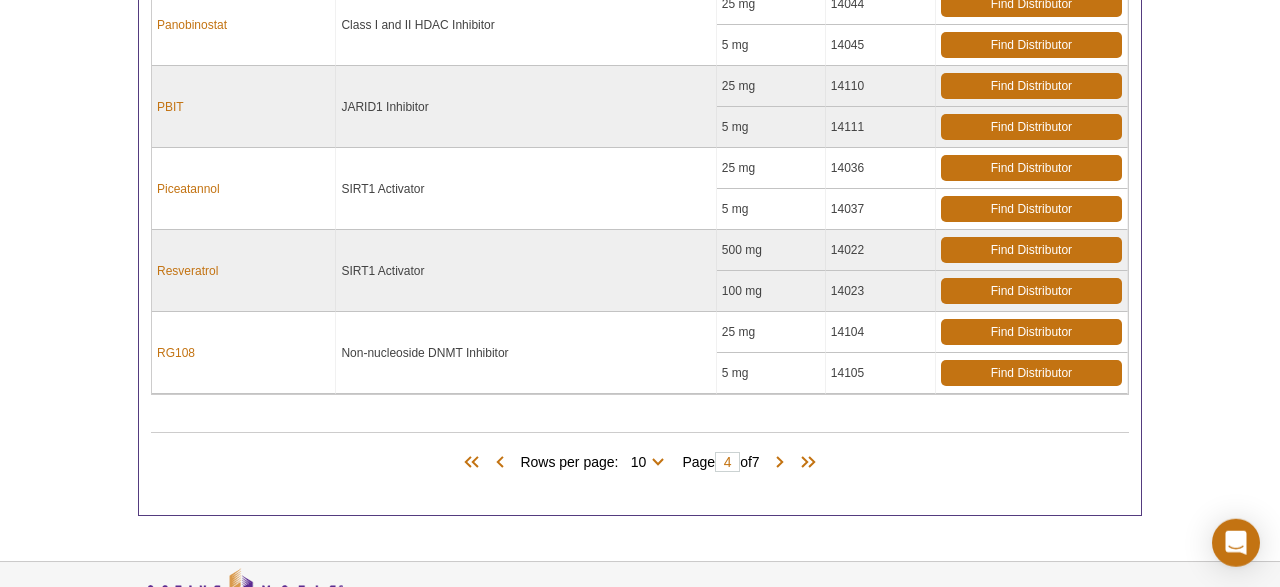 scroll, scrollTop: 1093, scrollLeft: 0, axis: vertical 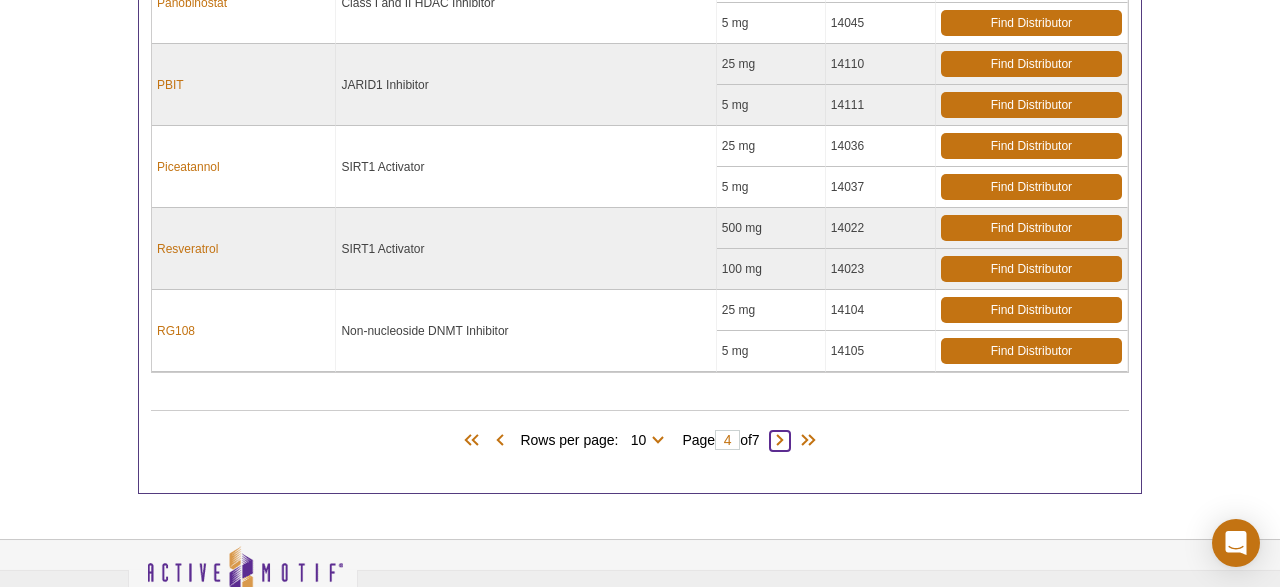 click at bounding box center [780, 441] 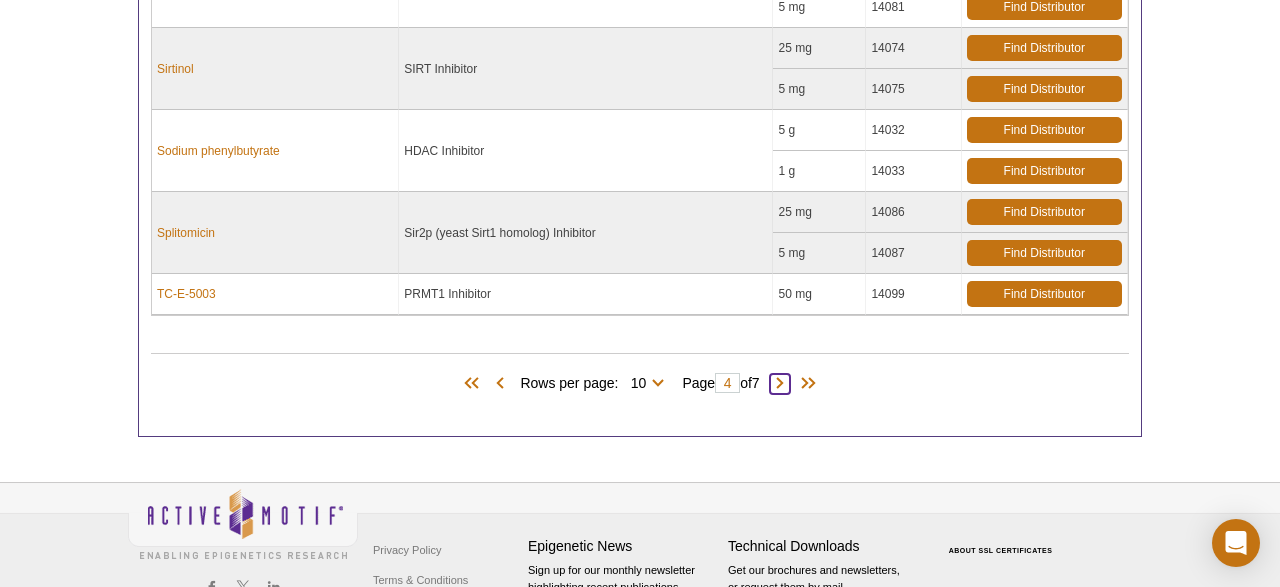 type on "5" 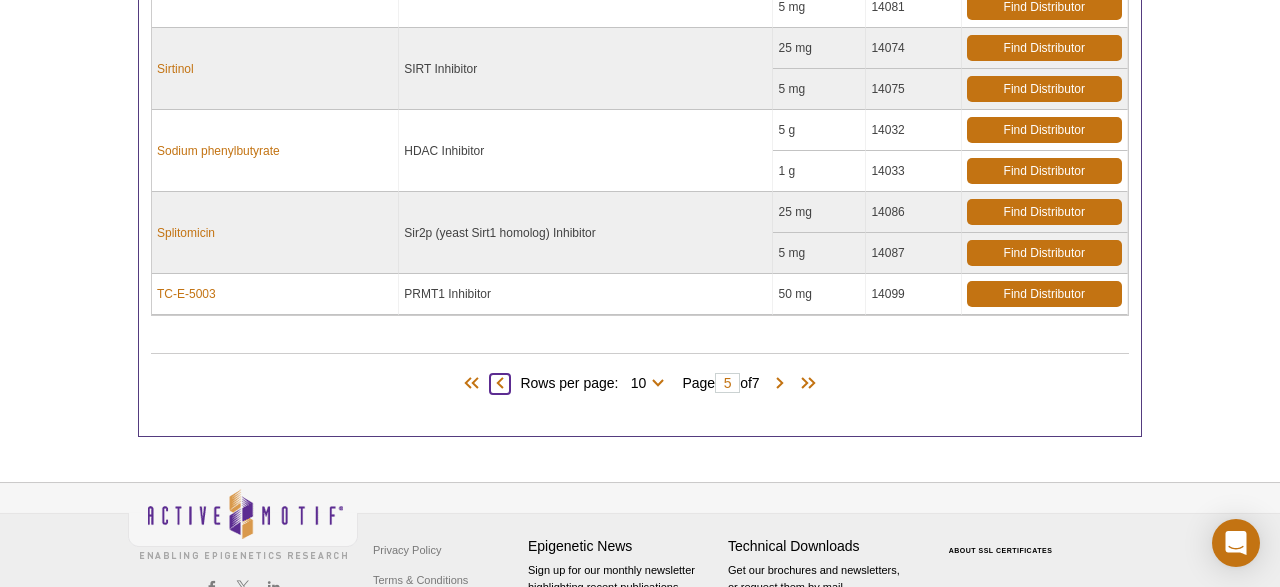 click at bounding box center [500, 384] 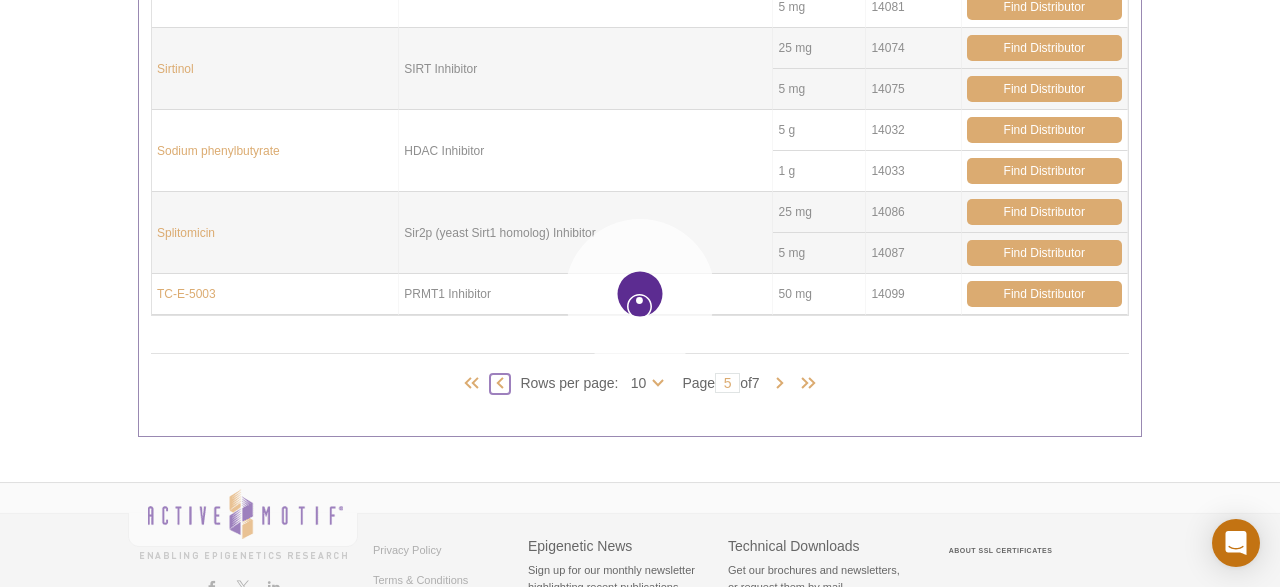 type on "4" 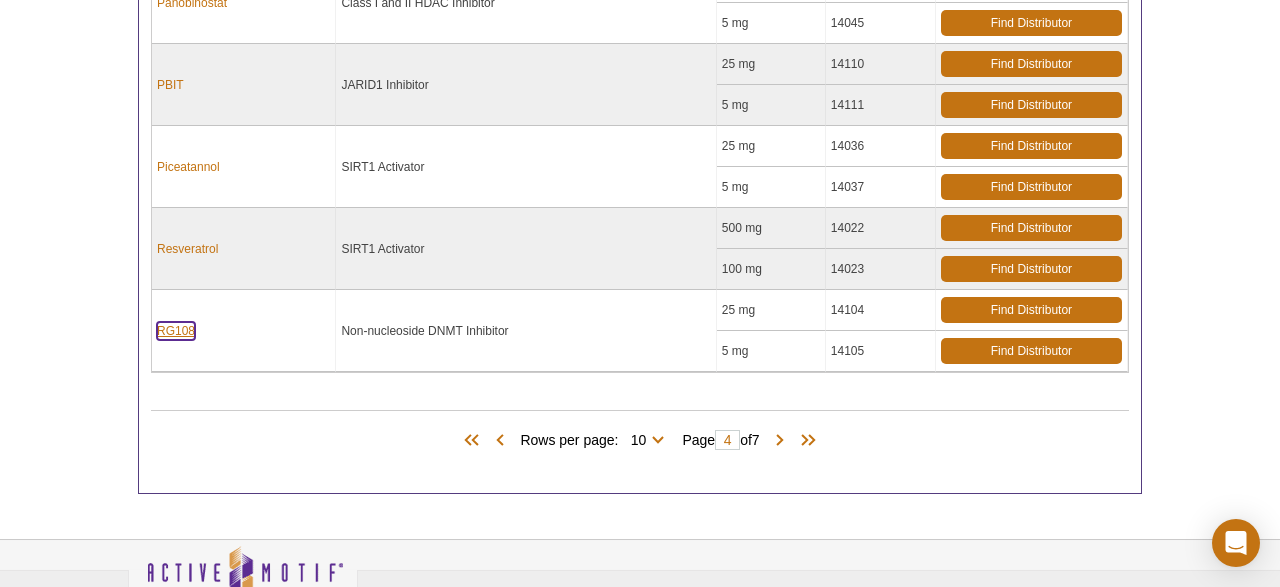 click on "RG108" at bounding box center (176, 331) 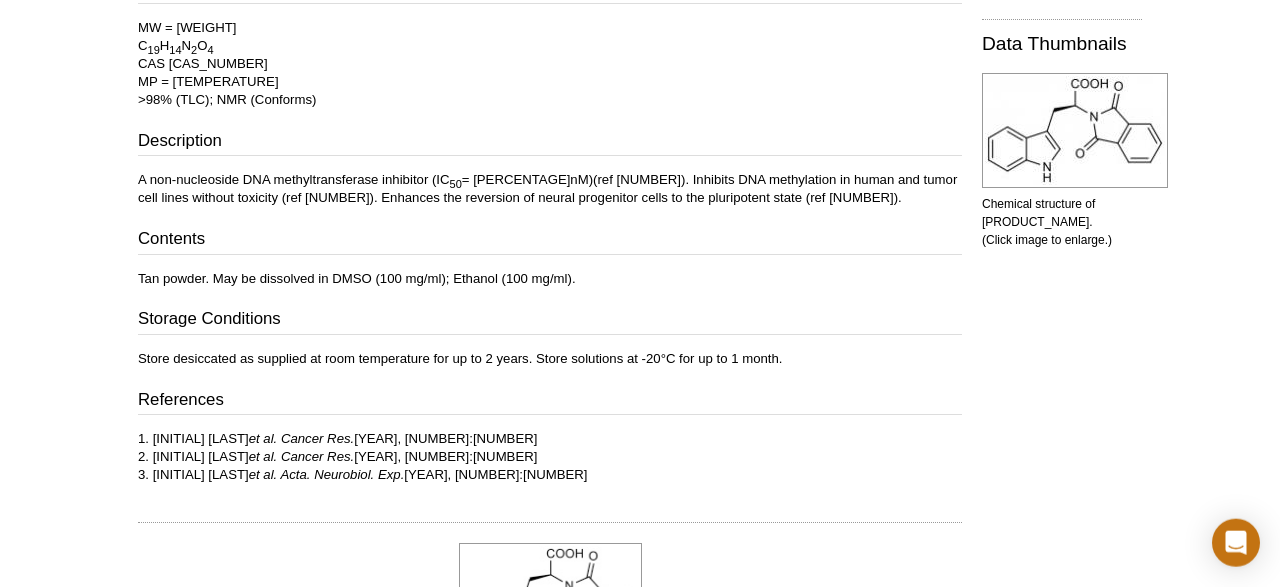 scroll, scrollTop: 520, scrollLeft: 0, axis: vertical 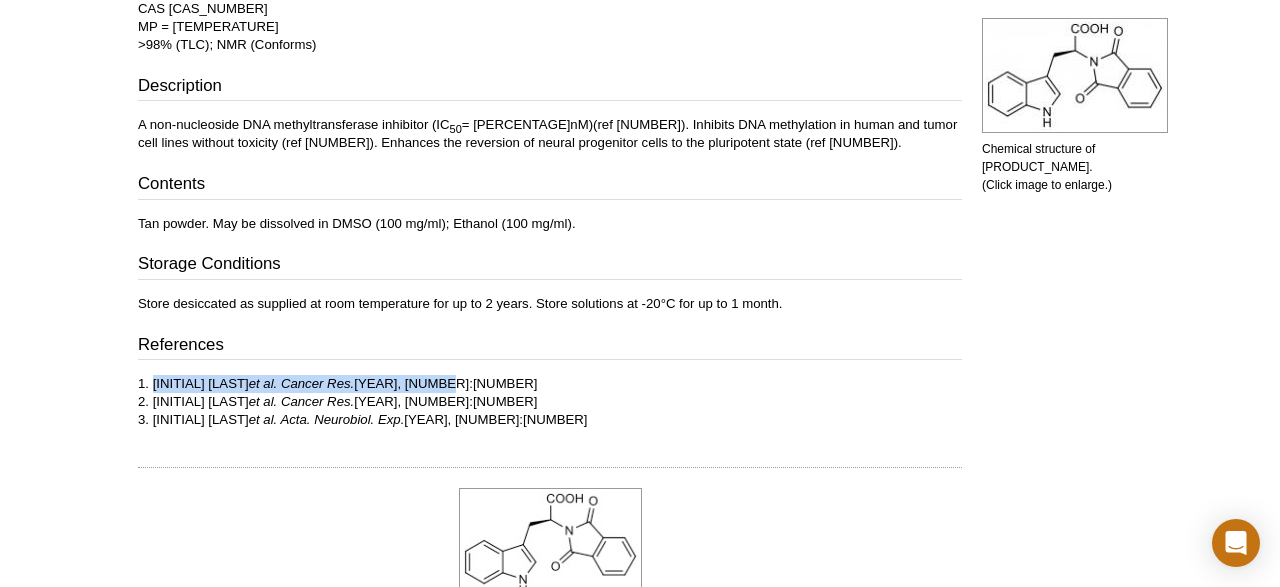 drag, startPoint x: 153, startPoint y: 378, endPoint x: 438, endPoint y: 381, distance: 285.01578 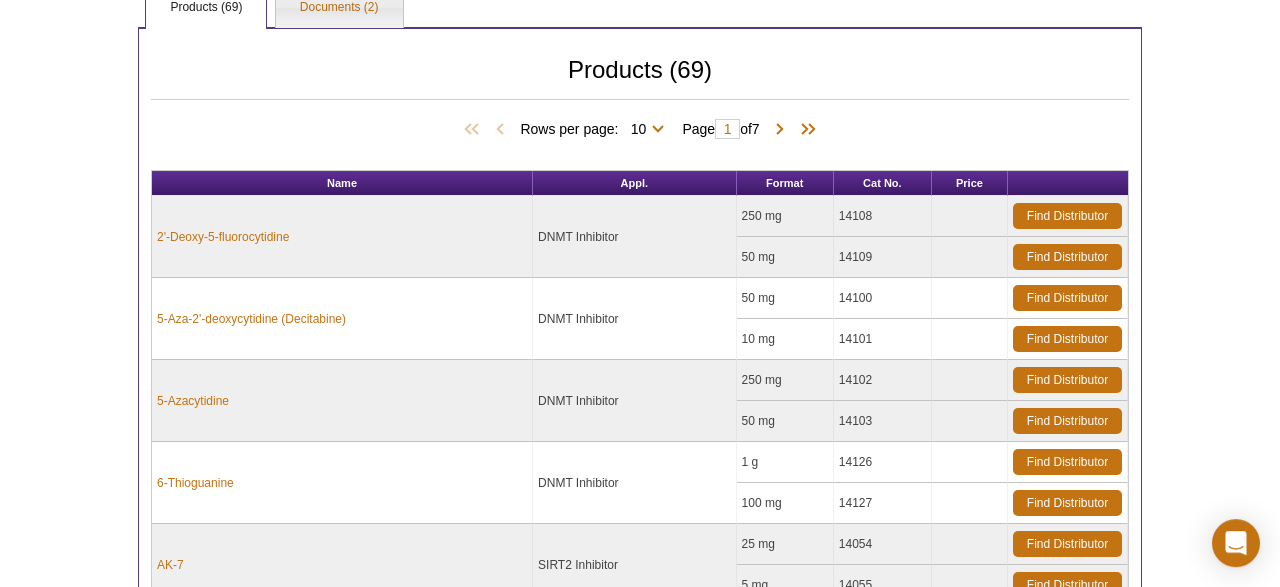 scroll, scrollTop: 469, scrollLeft: 0, axis: vertical 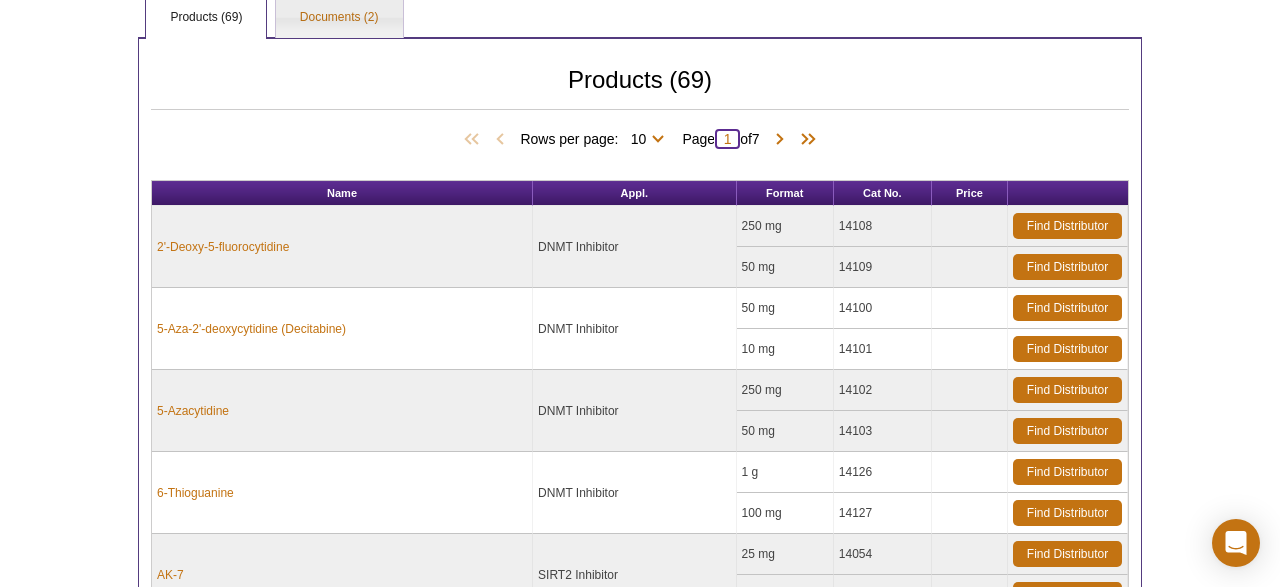 click on "1" at bounding box center [727, 139] 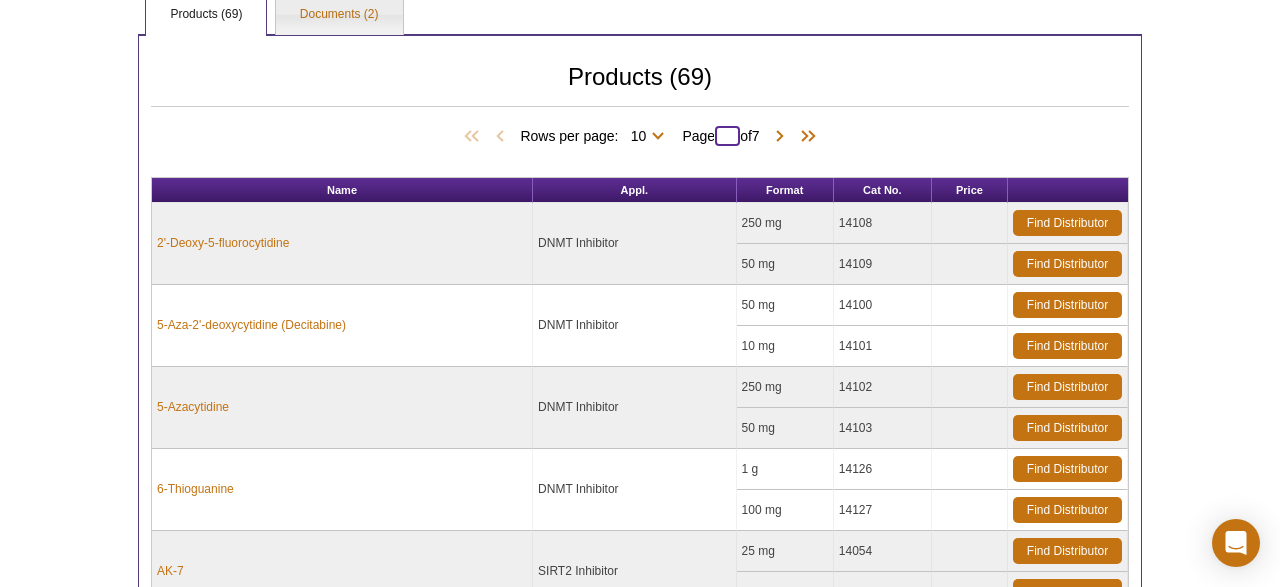 scroll, scrollTop: 462, scrollLeft: 0, axis: vertical 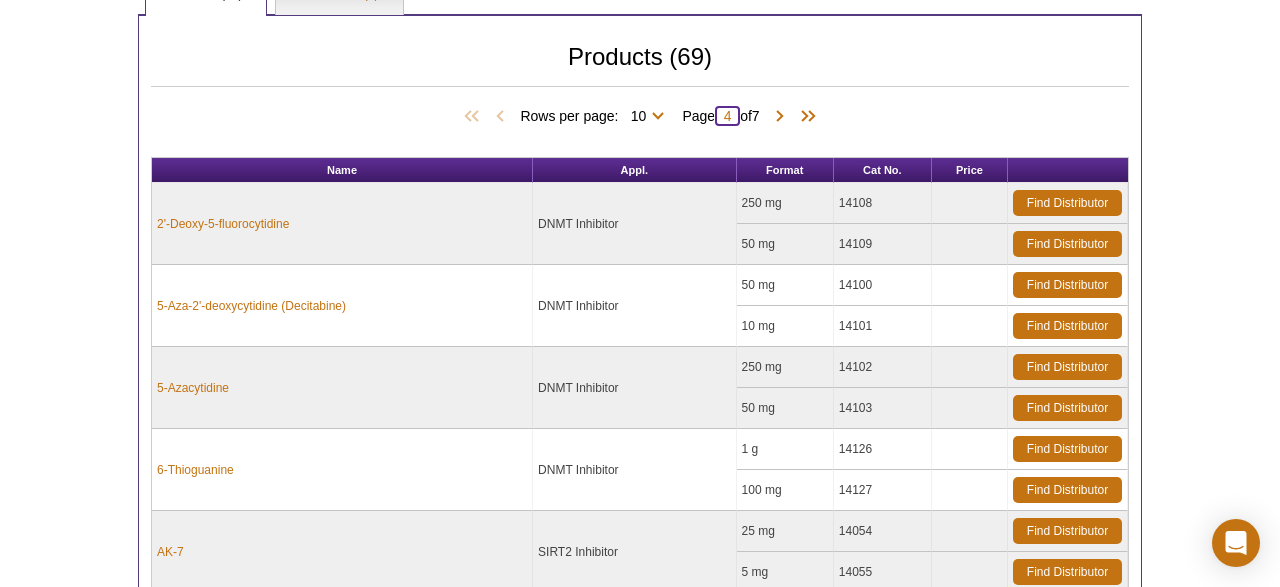type on "4" 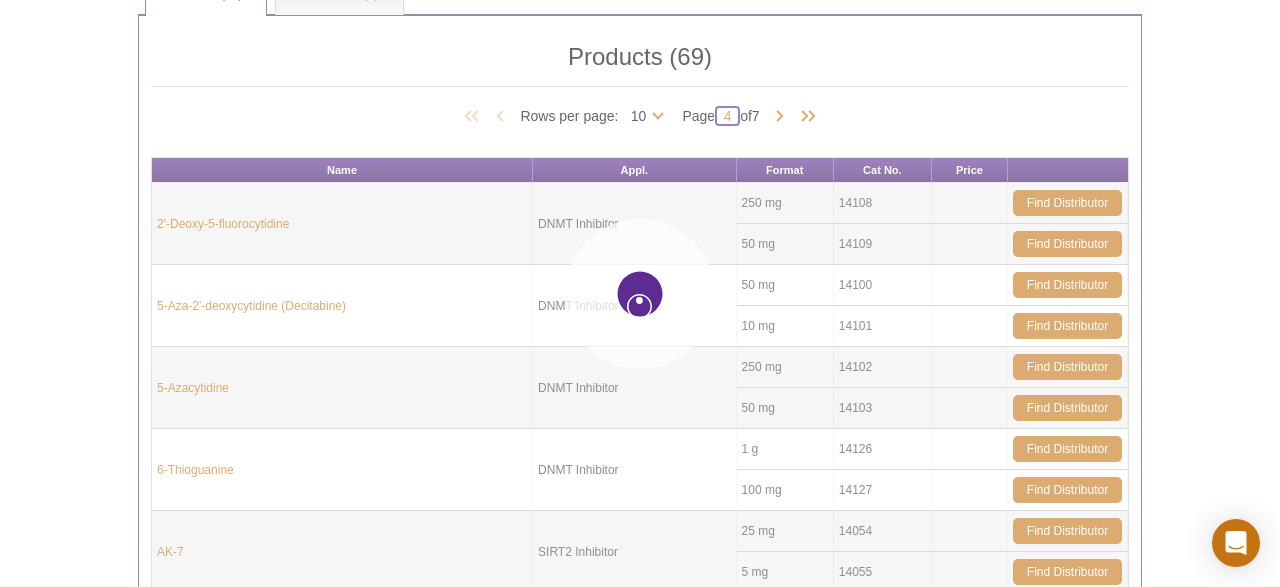 type on "4" 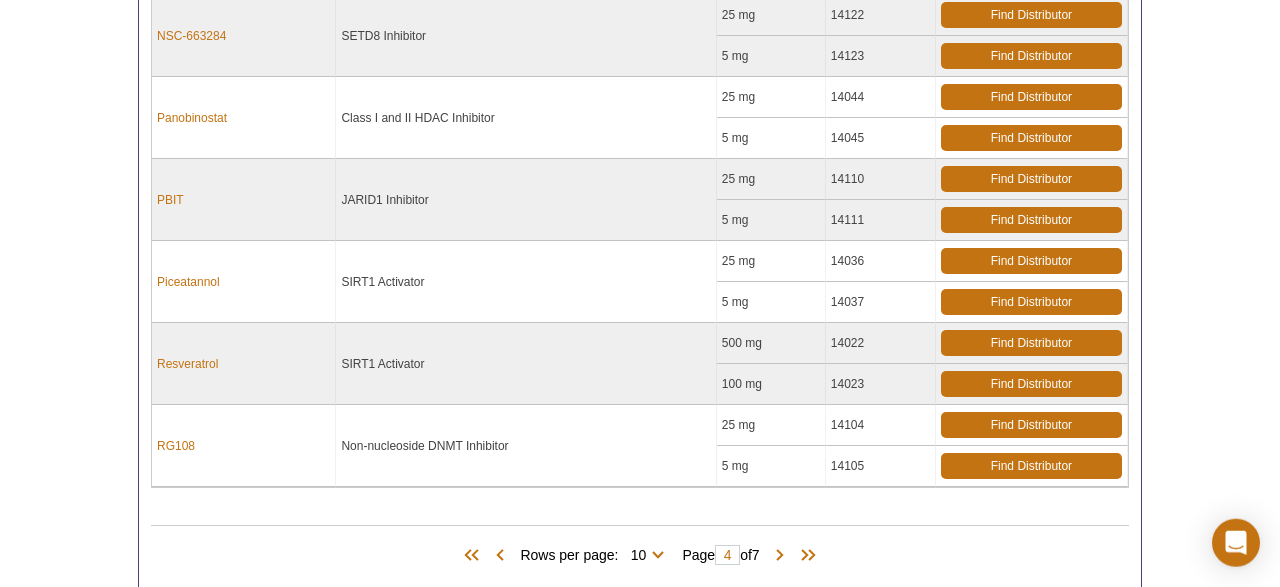 scroll, scrollTop: 982, scrollLeft: 0, axis: vertical 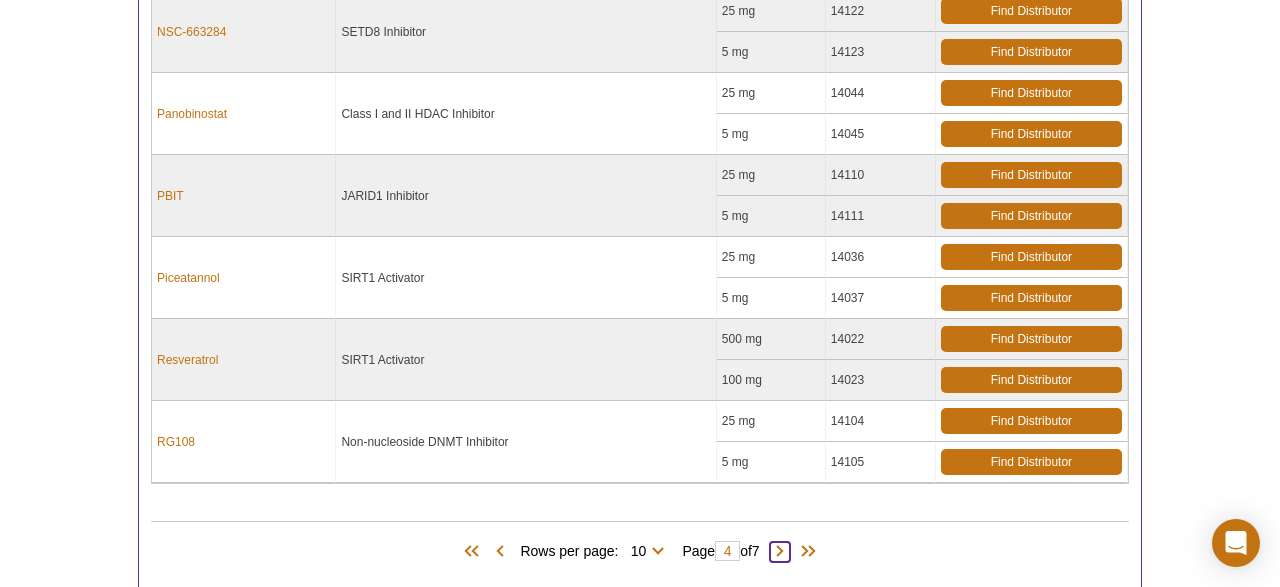 click at bounding box center (780, 552) 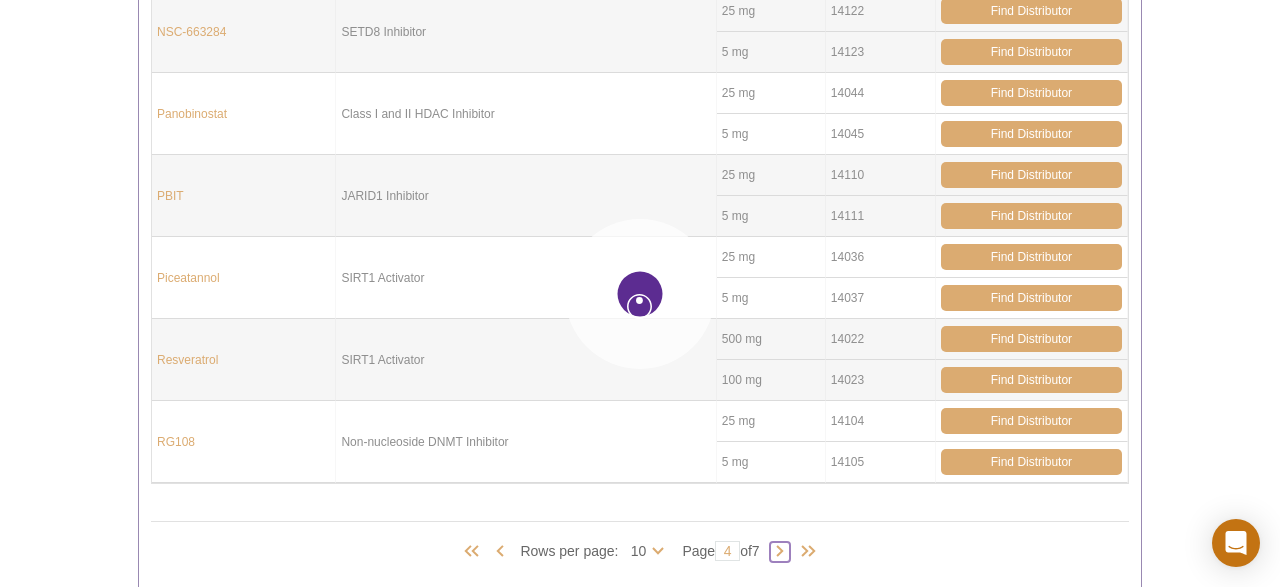 type on "5" 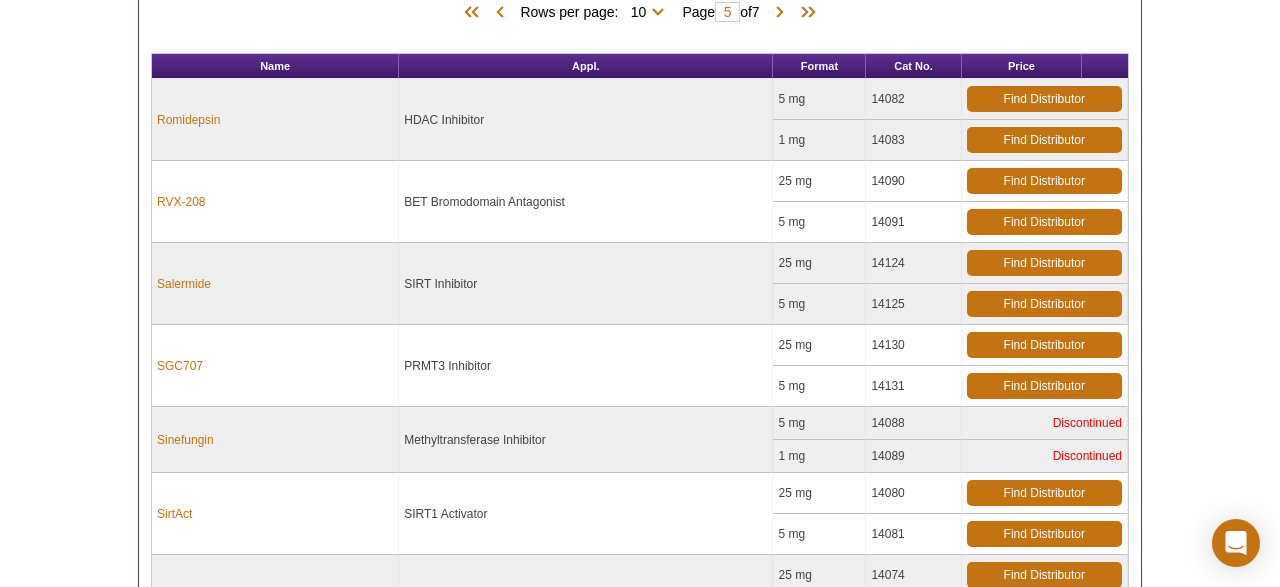scroll, scrollTop: 670, scrollLeft: 0, axis: vertical 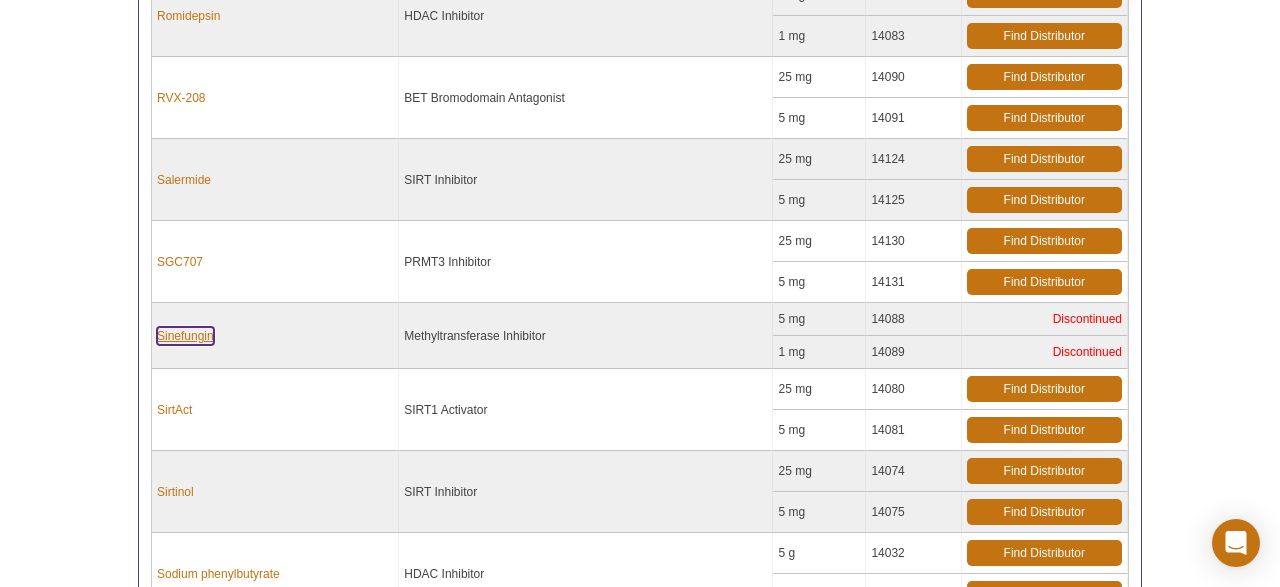 click on "Sinefungin" at bounding box center [185, 336] 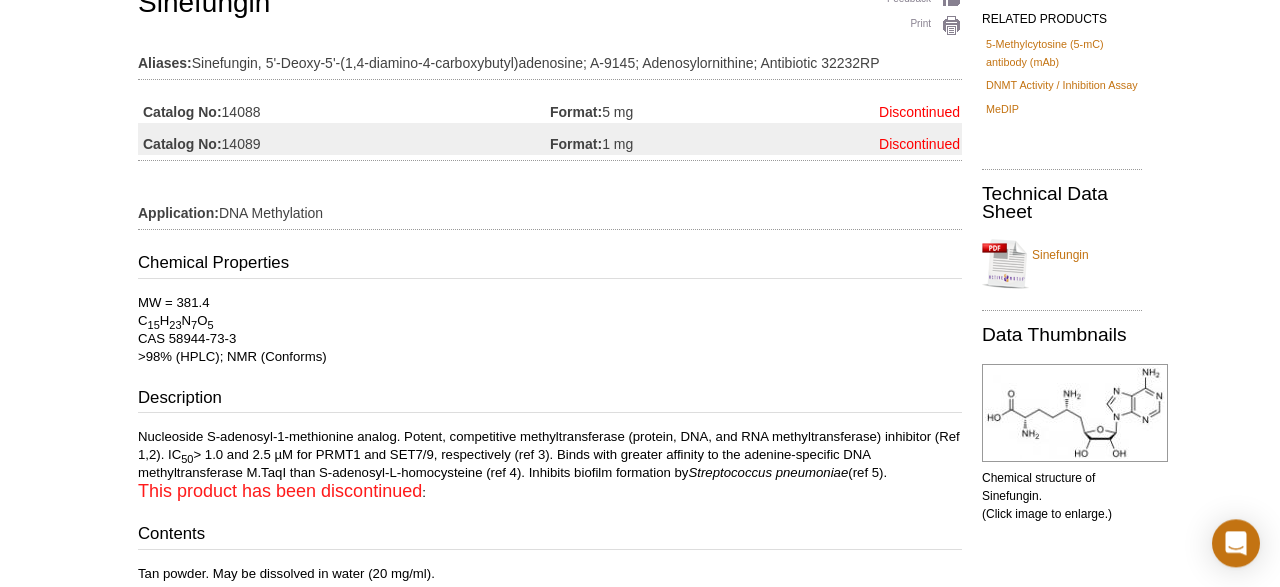 scroll, scrollTop: 208, scrollLeft: 0, axis: vertical 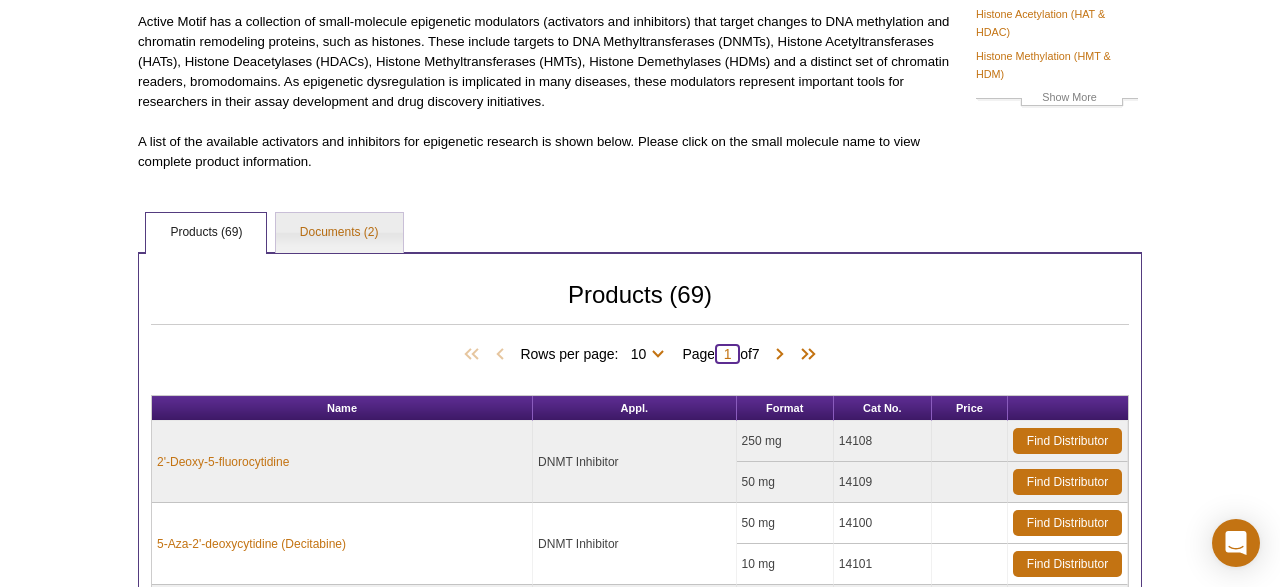 click on "1" at bounding box center (727, 354) 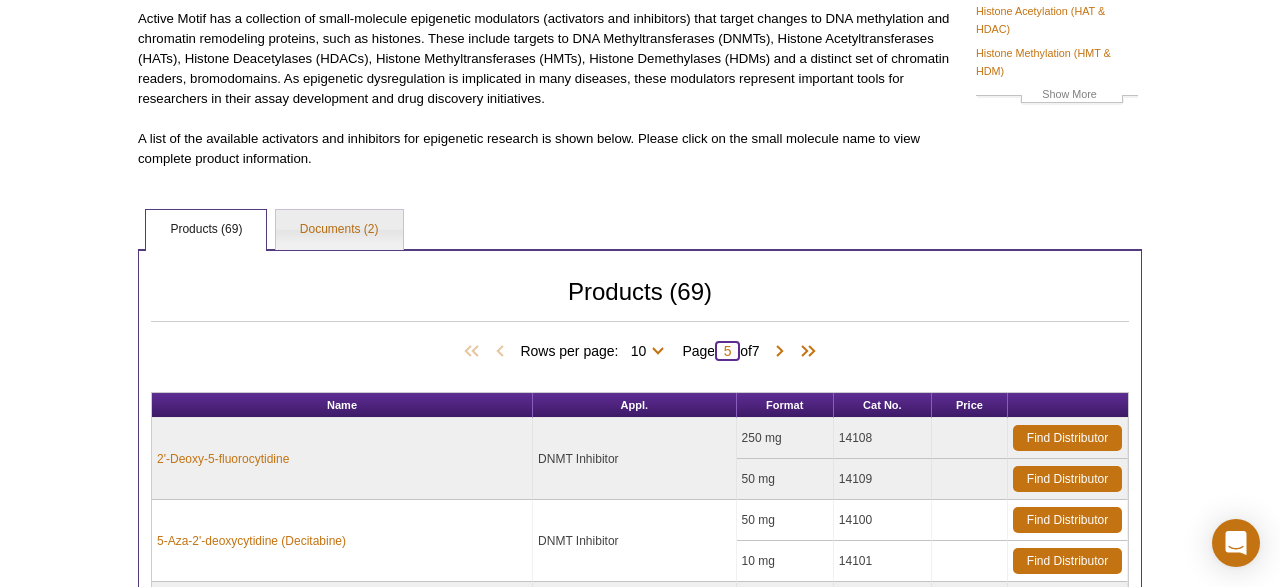 scroll, scrollTop: 247, scrollLeft: 0, axis: vertical 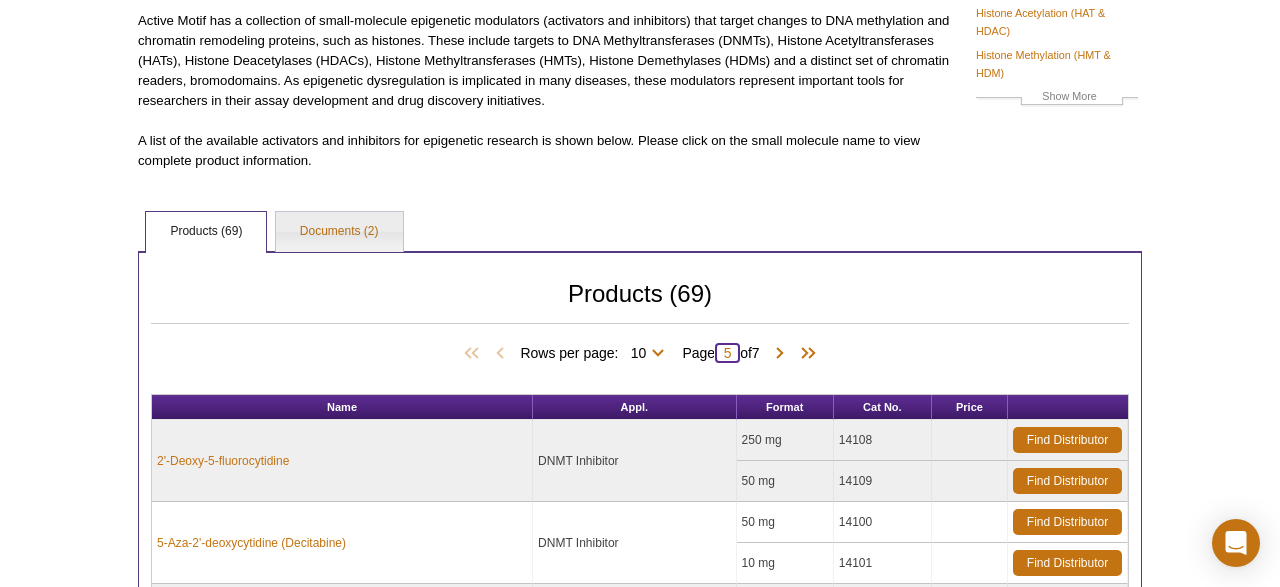 type on "5" 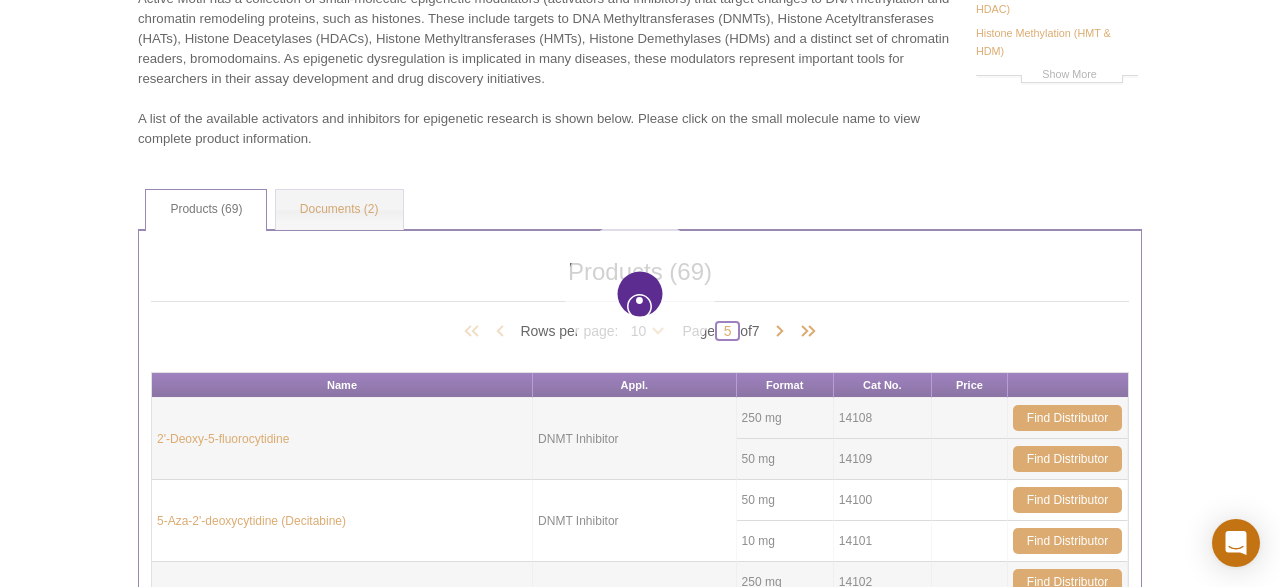 type on "5" 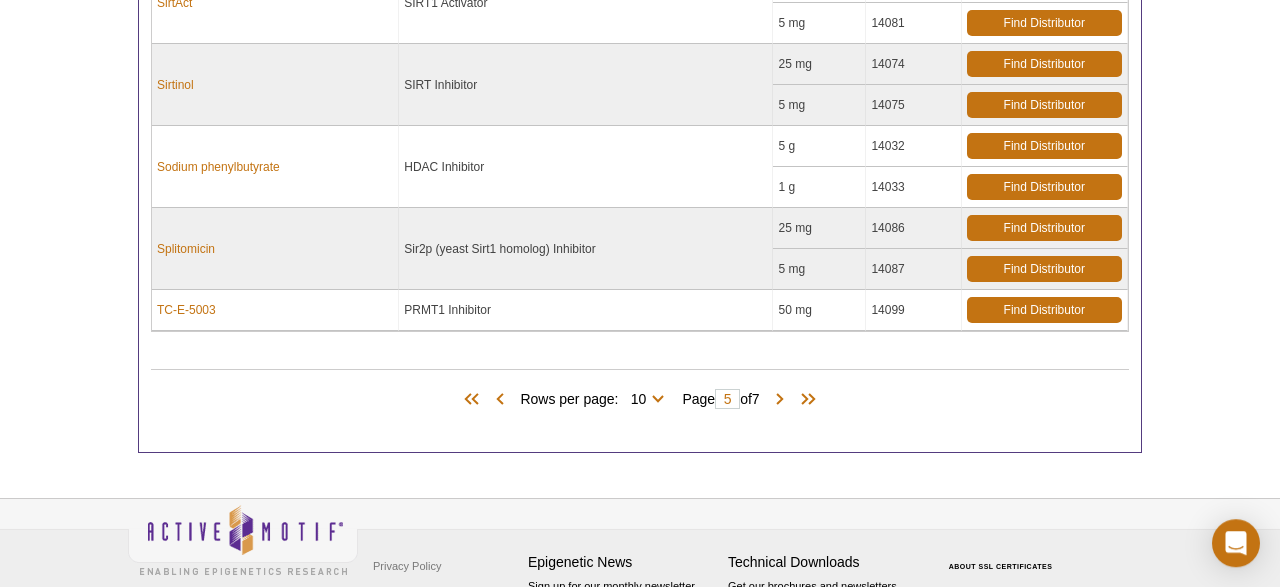 scroll, scrollTop: 1079, scrollLeft: 0, axis: vertical 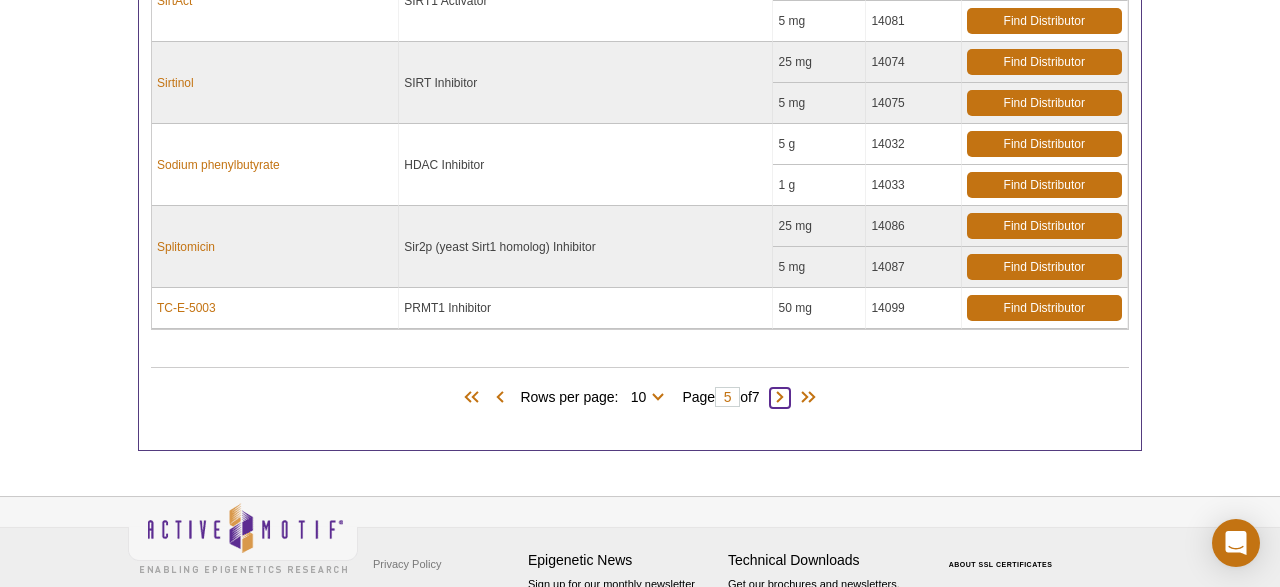 click at bounding box center (780, 398) 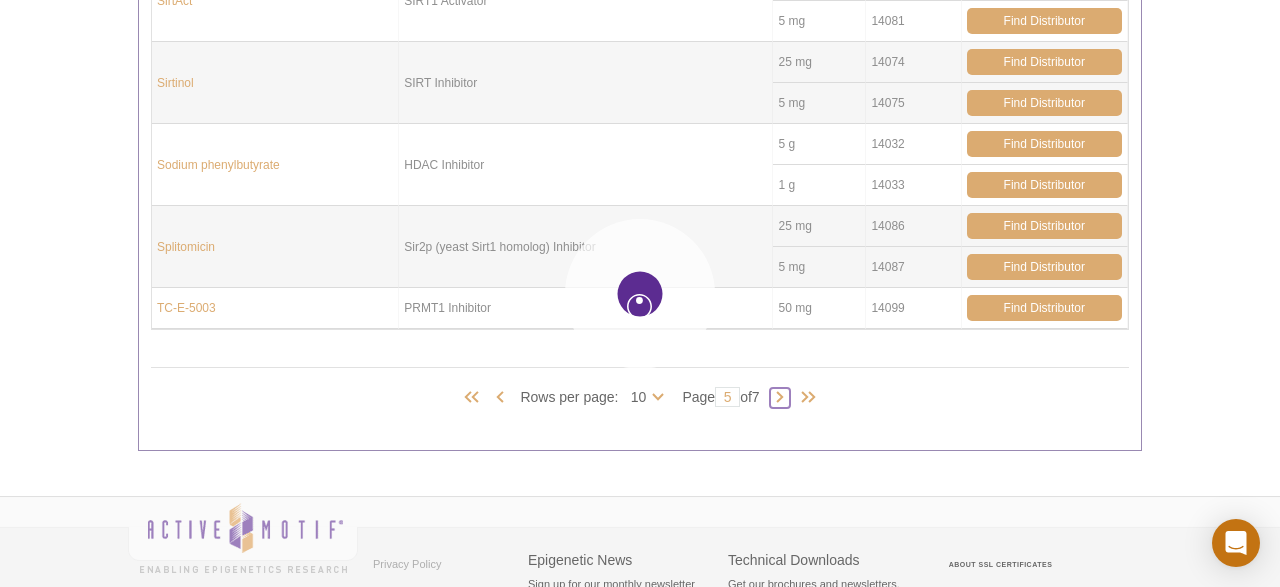 type on "6" 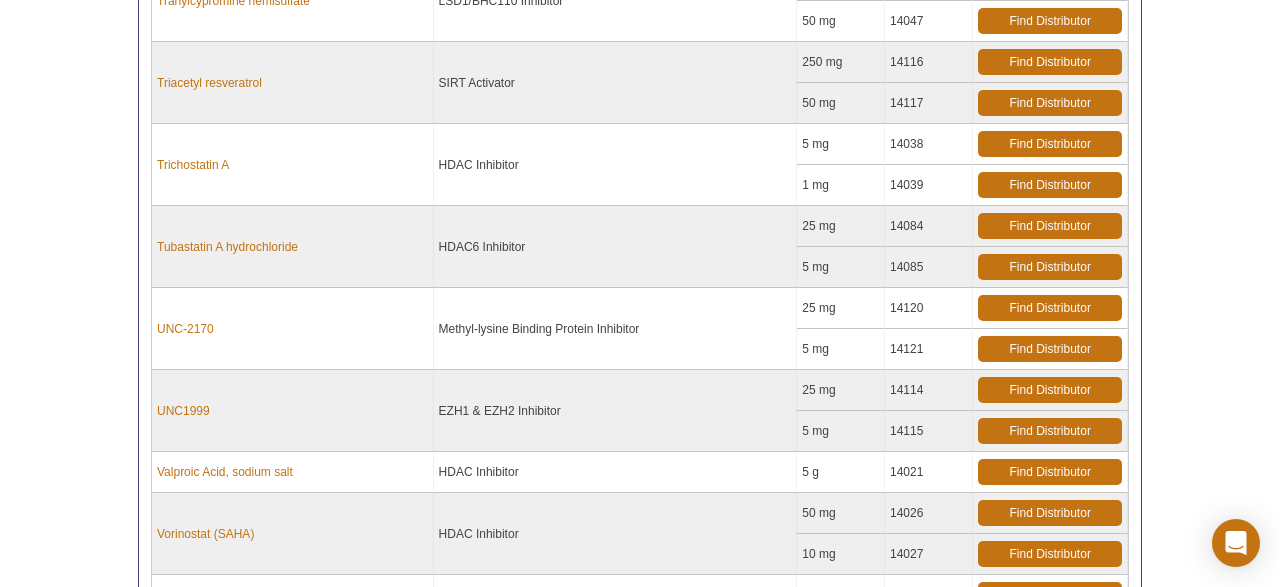 scroll, scrollTop: 455, scrollLeft: 0, axis: vertical 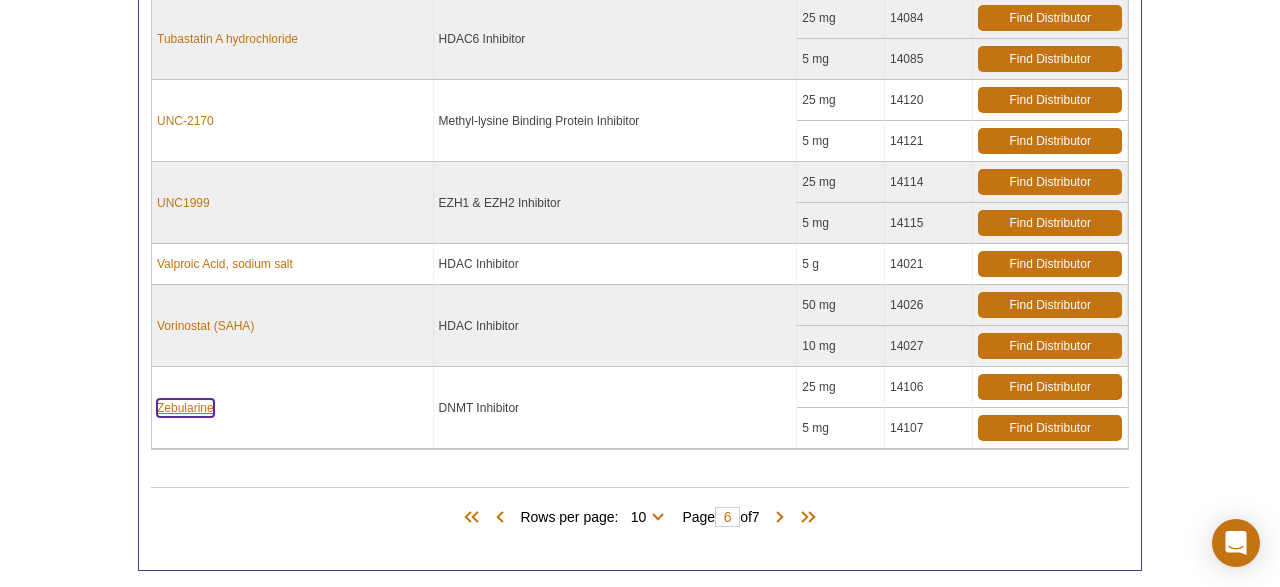 click on "Zebularine" at bounding box center [185, 408] 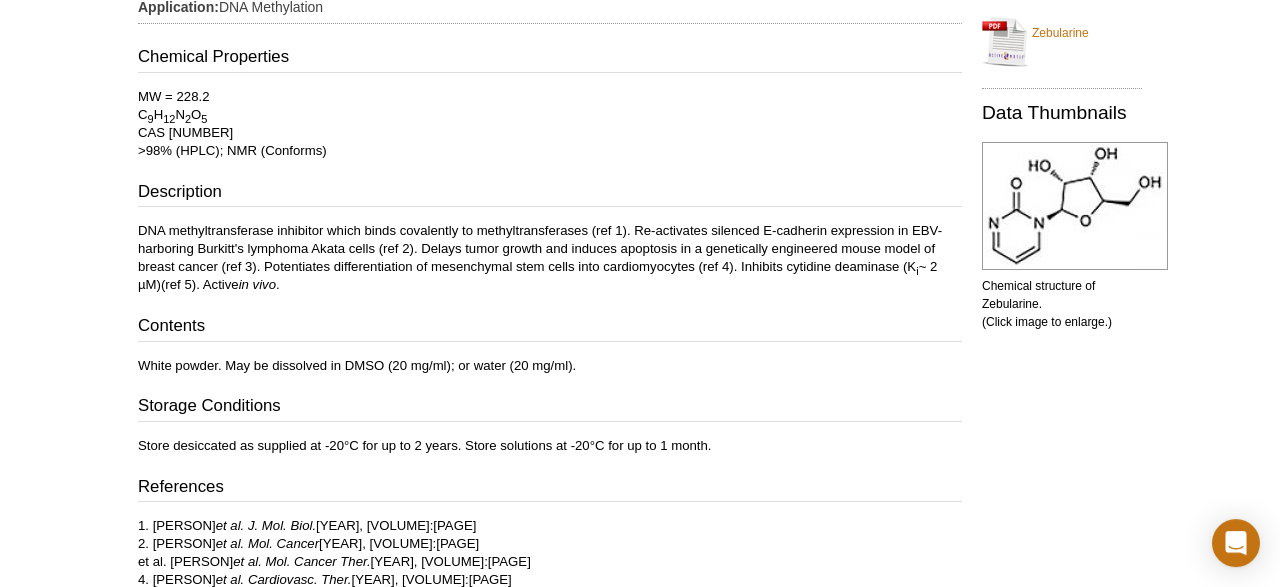 scroll, scrollTop: 416, scrollLeft: 0, axis: vertical 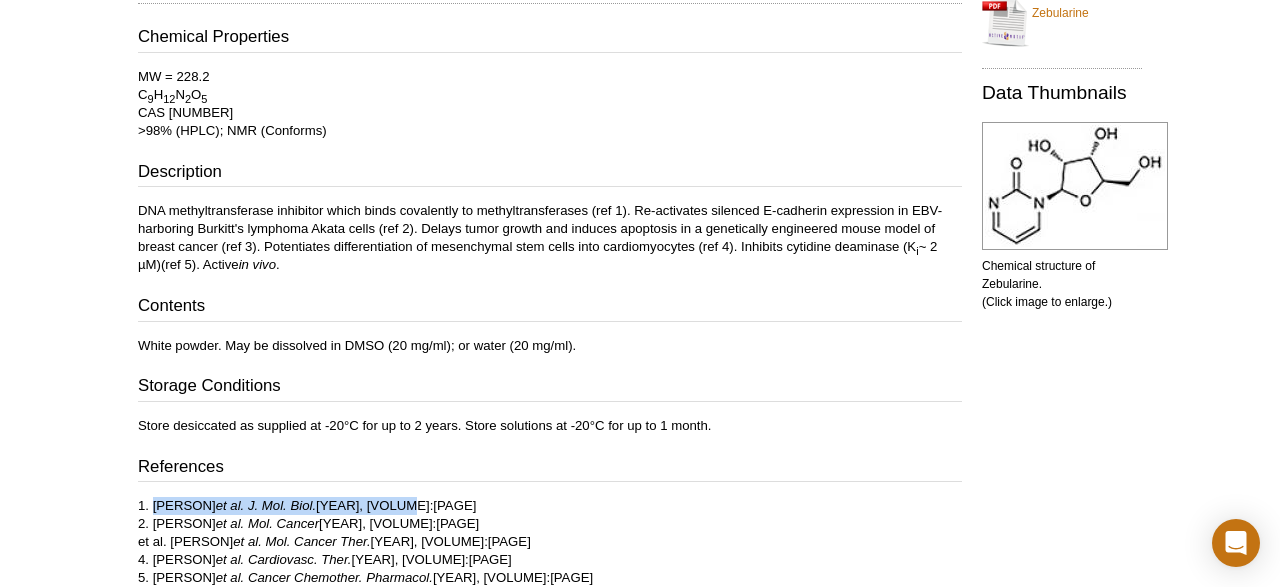 drag, startPoint x: 152, startPoint y: 505, endPoint x: 385, endPoint y: 509, distance: 233.03433 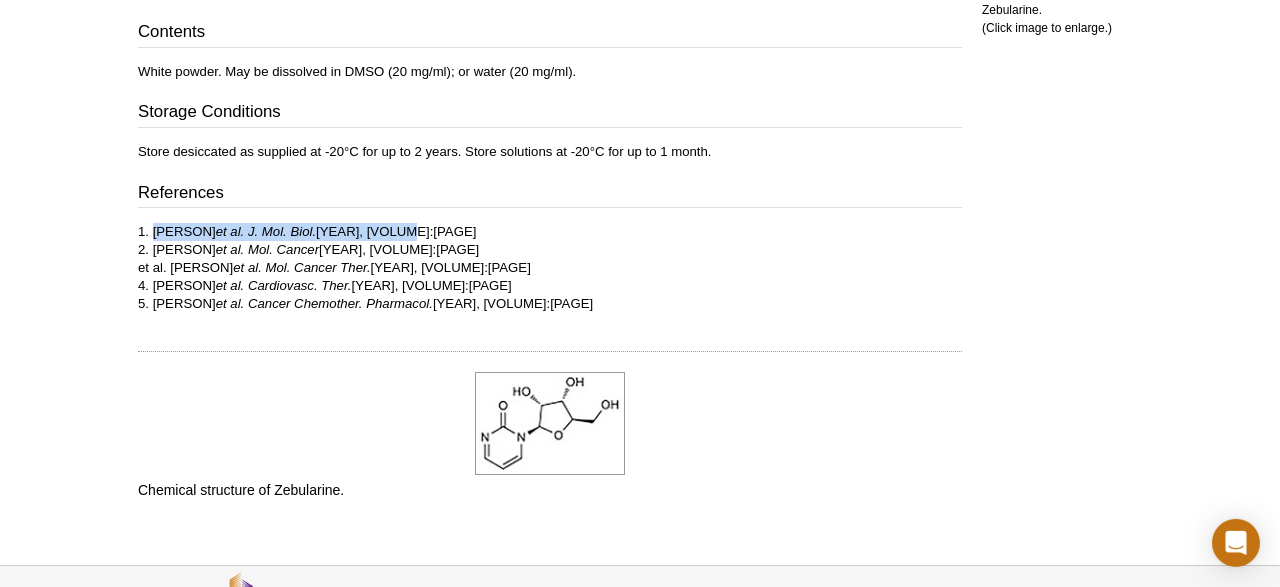 scroll, scrollTop: 728, scrollLeft: 0, axis: vertical 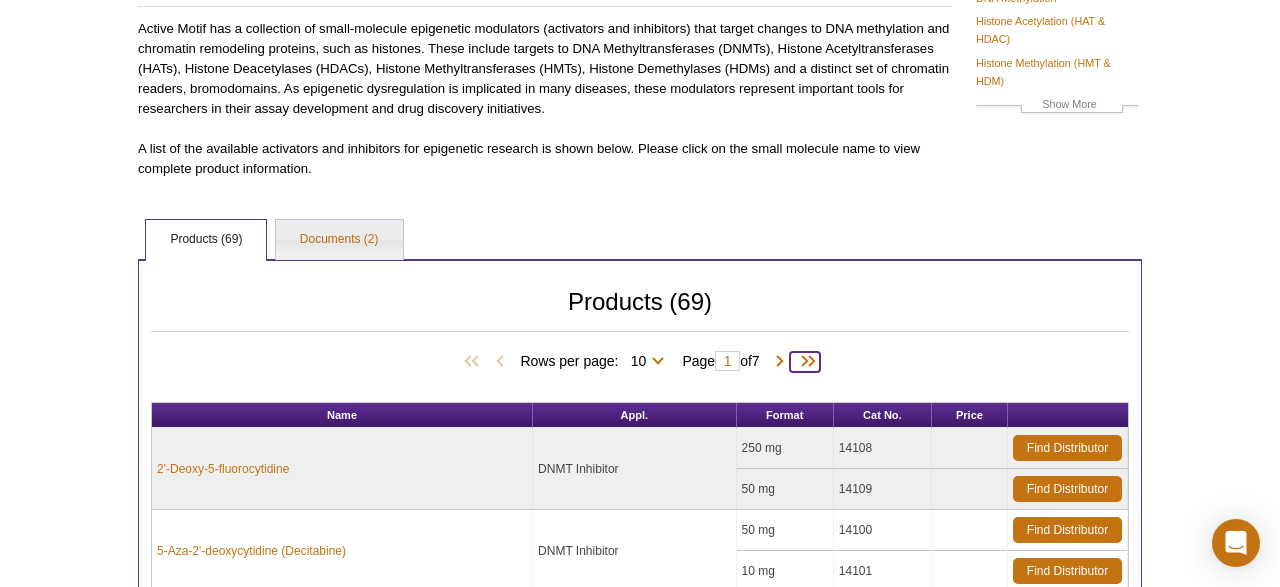 click at bounding box center (805, 362) 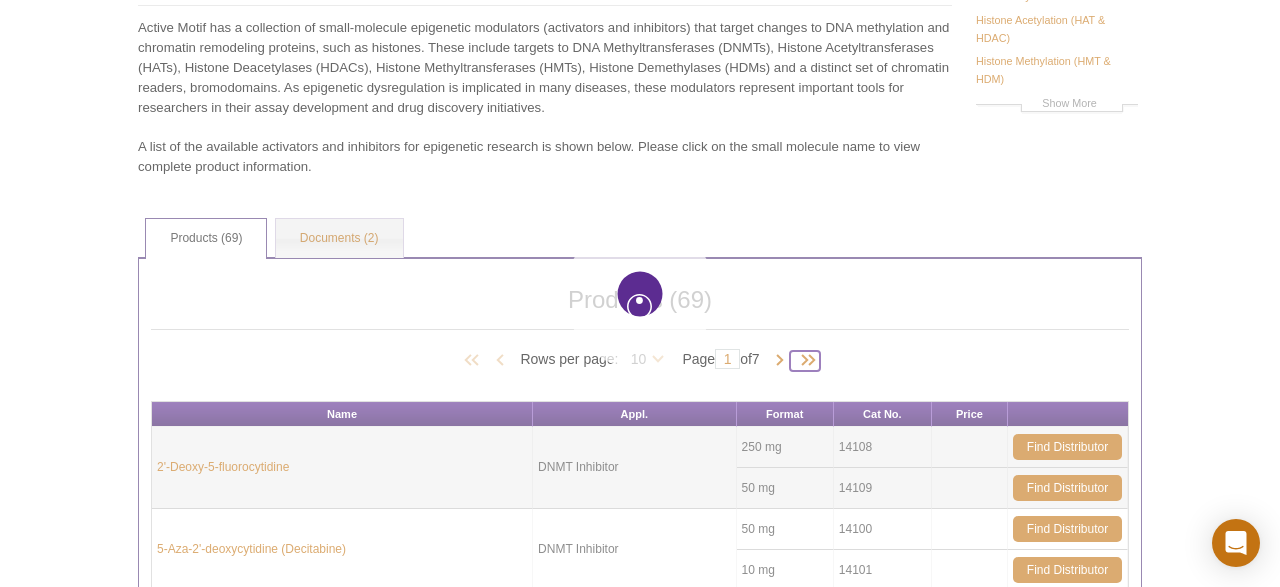 scroll, scrollTop: 239, scrollLeft: 0, axis: vertical 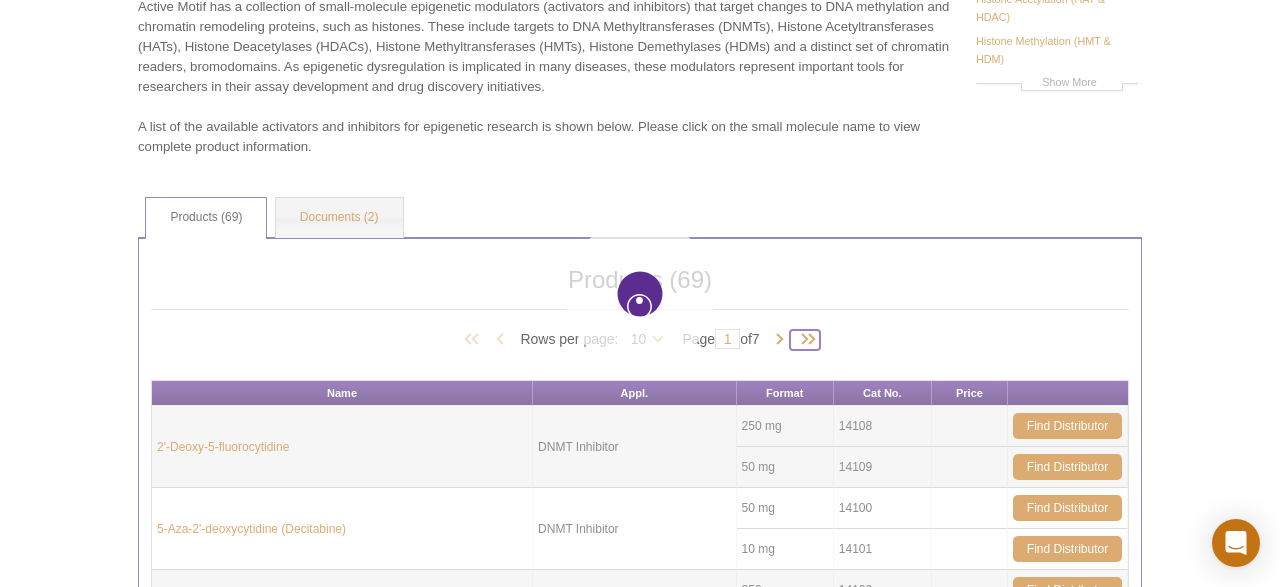 type on "7" 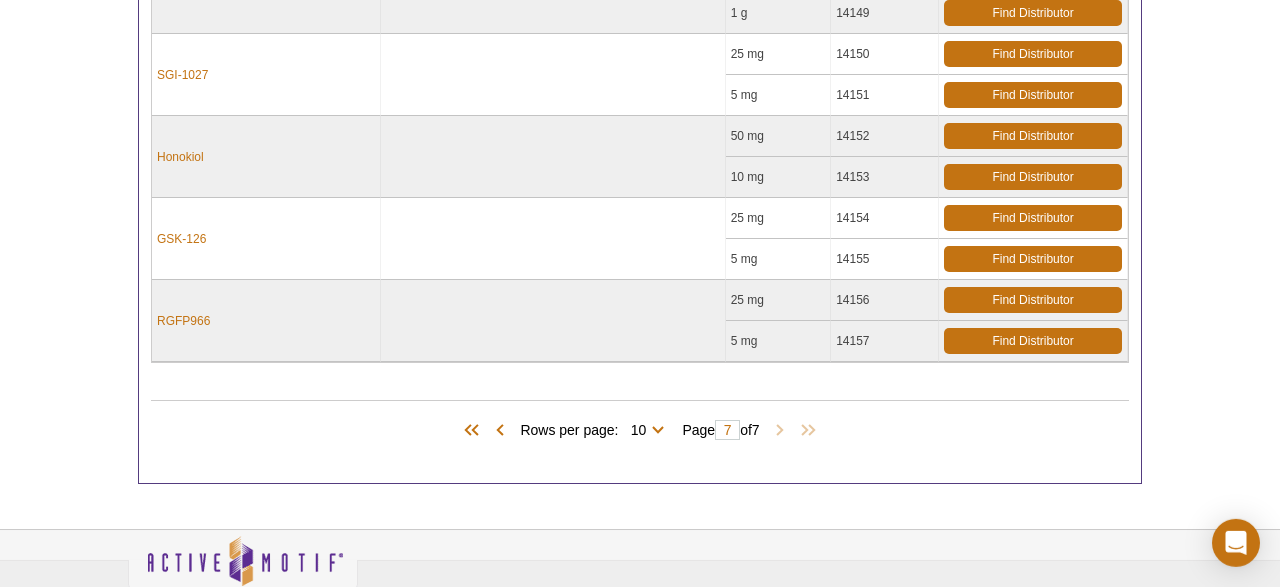 scroll, scrollTop: 967, scrollLeft: 0, axis: vertical 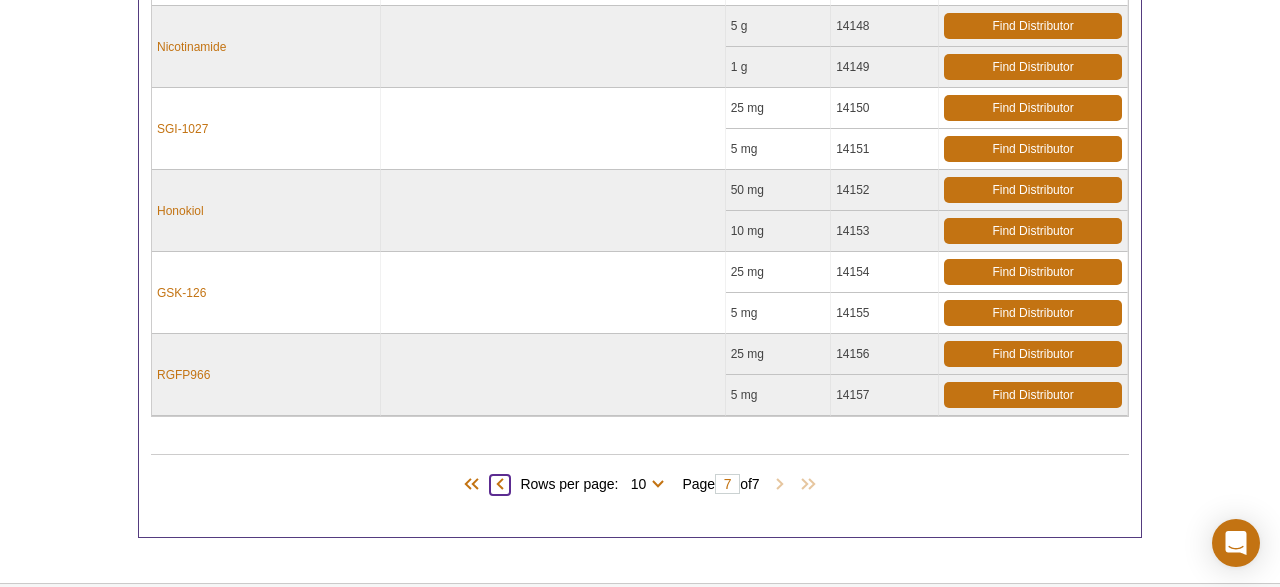 click at bounding box center [500, 485] 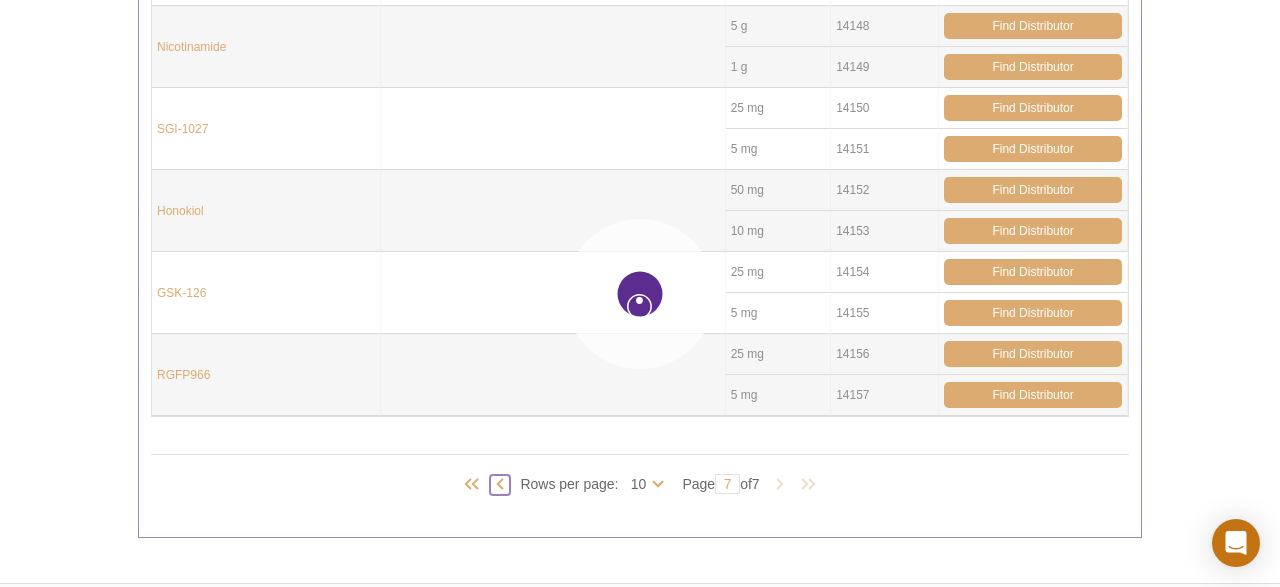 type on "6" 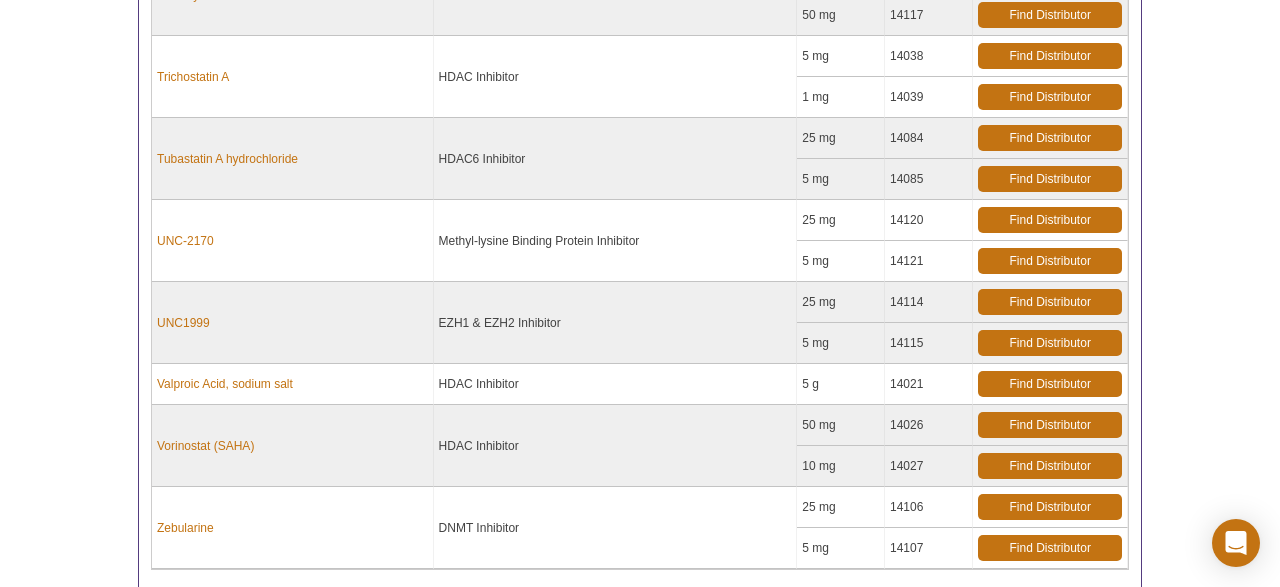 scroll, scrollTop: 551, scrollLeft: 0, axis: vertical 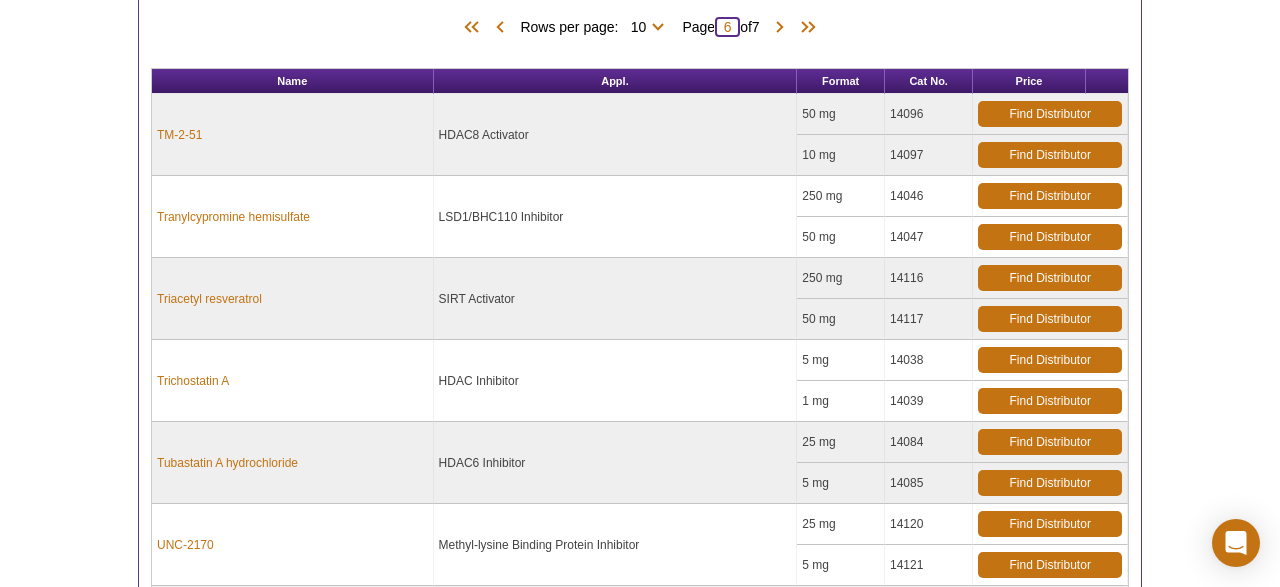 click on "6" at bounding box center [727, 27] 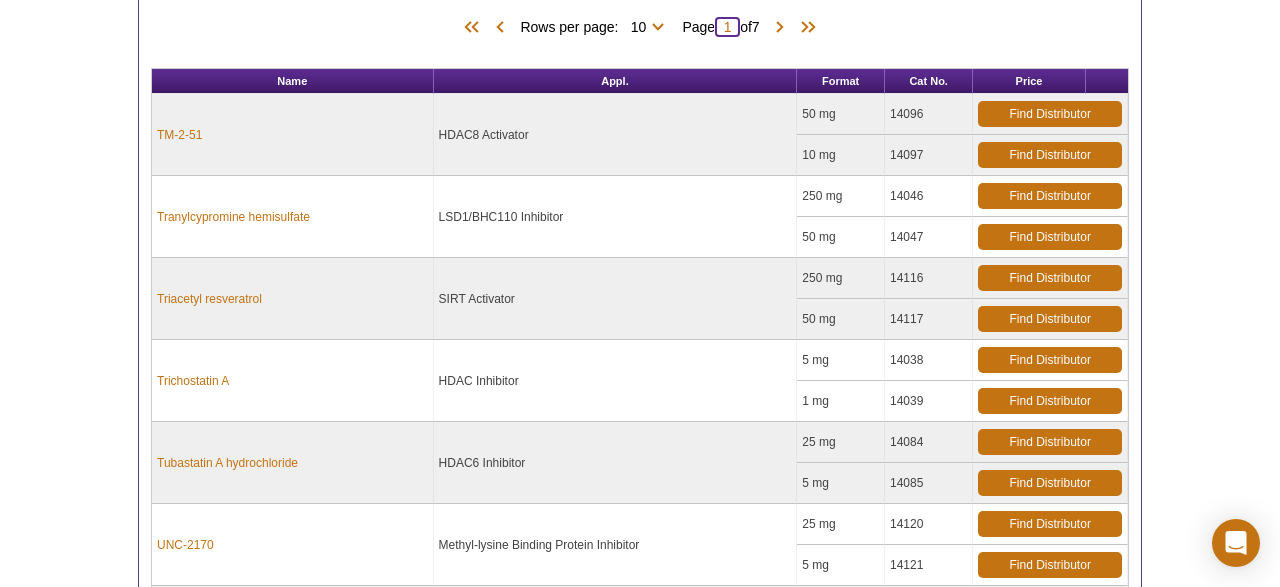 type on "1" 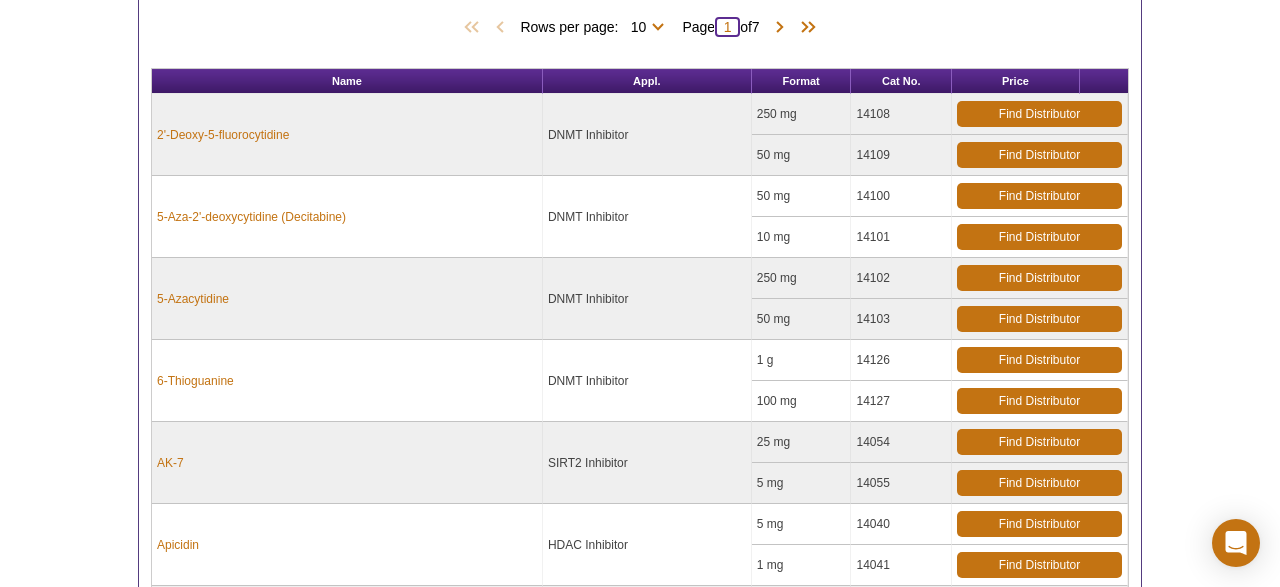 type on "1" 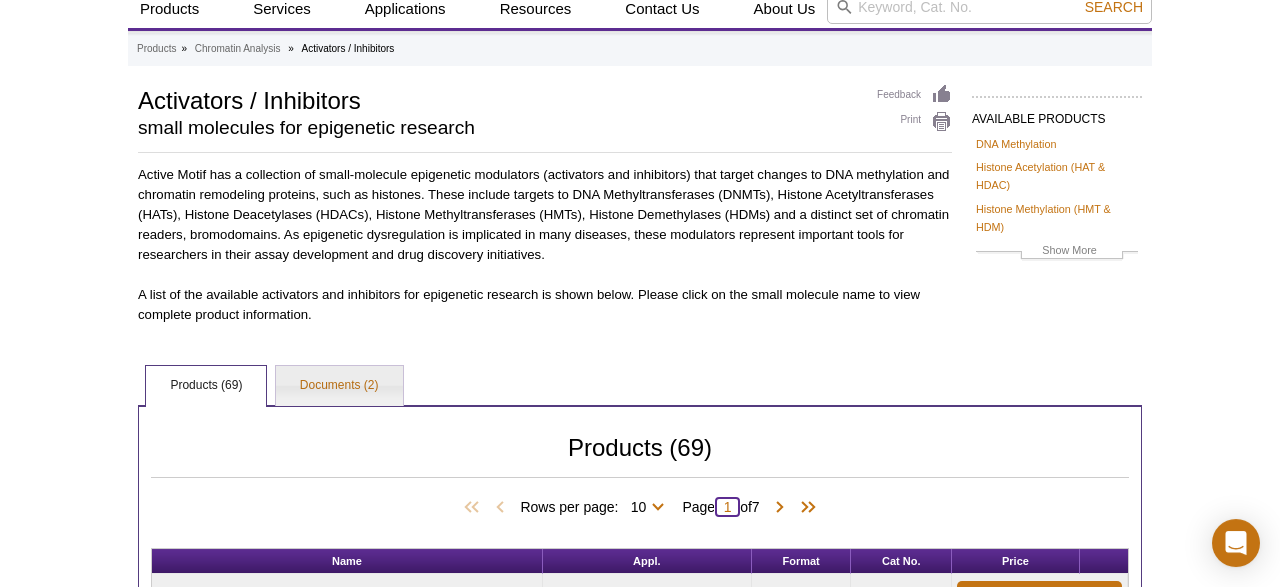 scroll, scrollTop: 0, scrollLeft: 0, axis: both 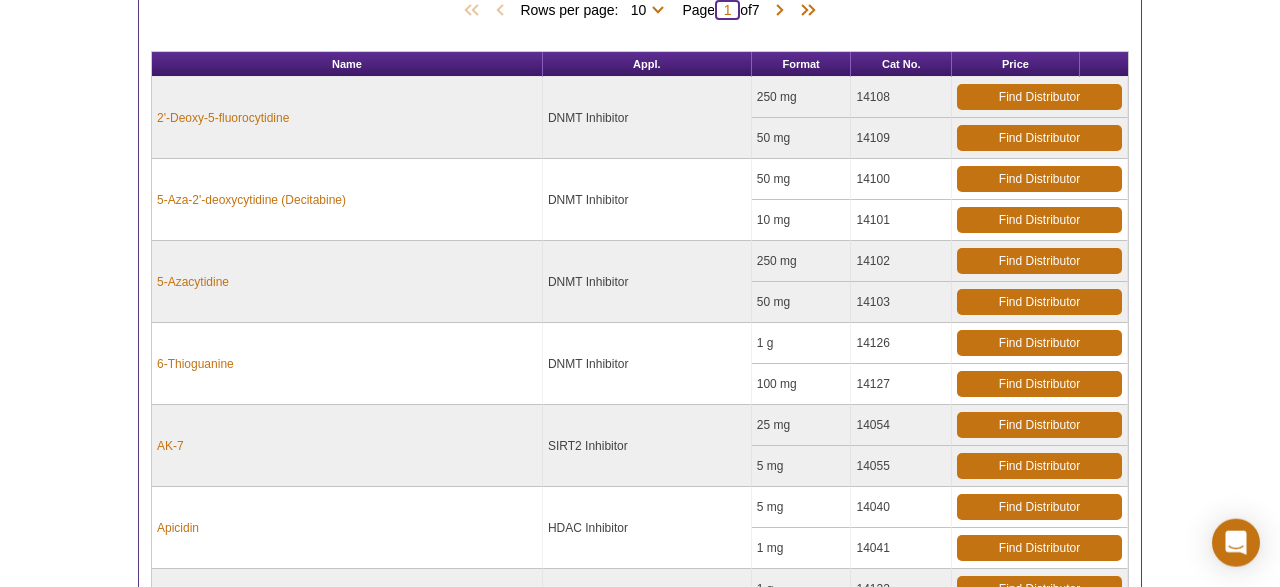 click on "1" at bounding box center [727, 10] 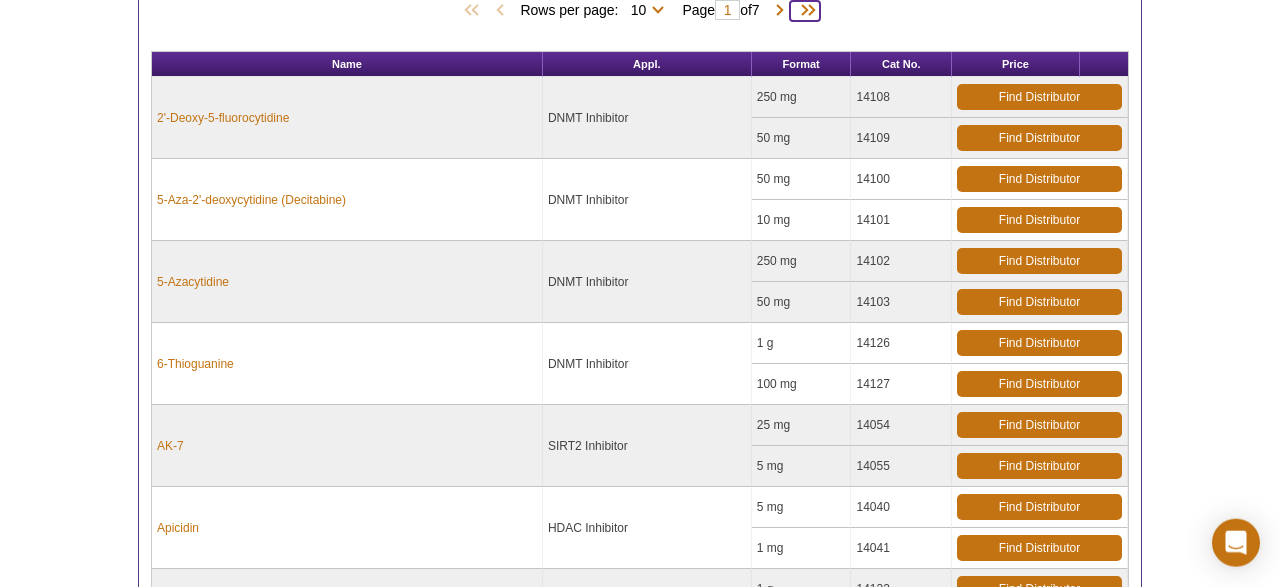 click at bounding box center [805, 11] 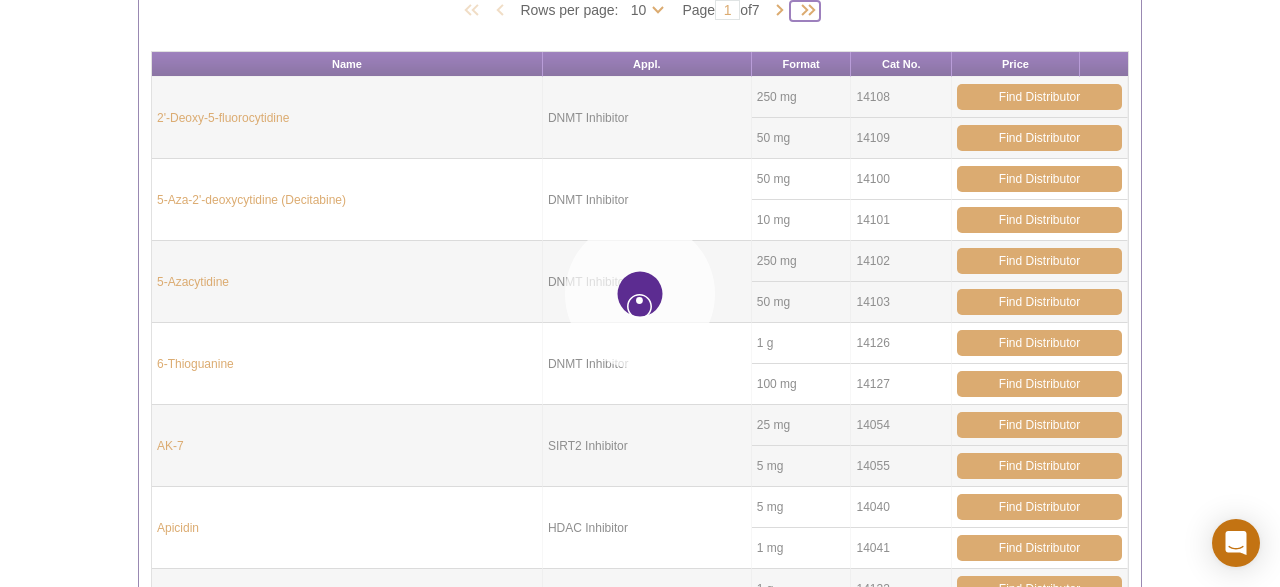 type on "7" 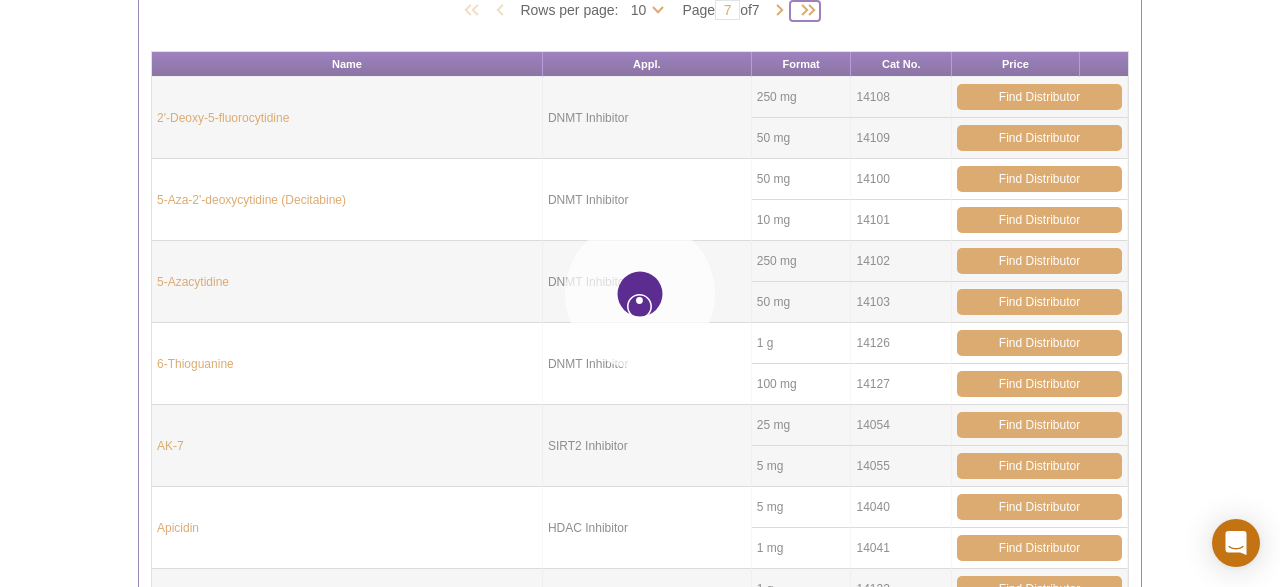 type on "7" 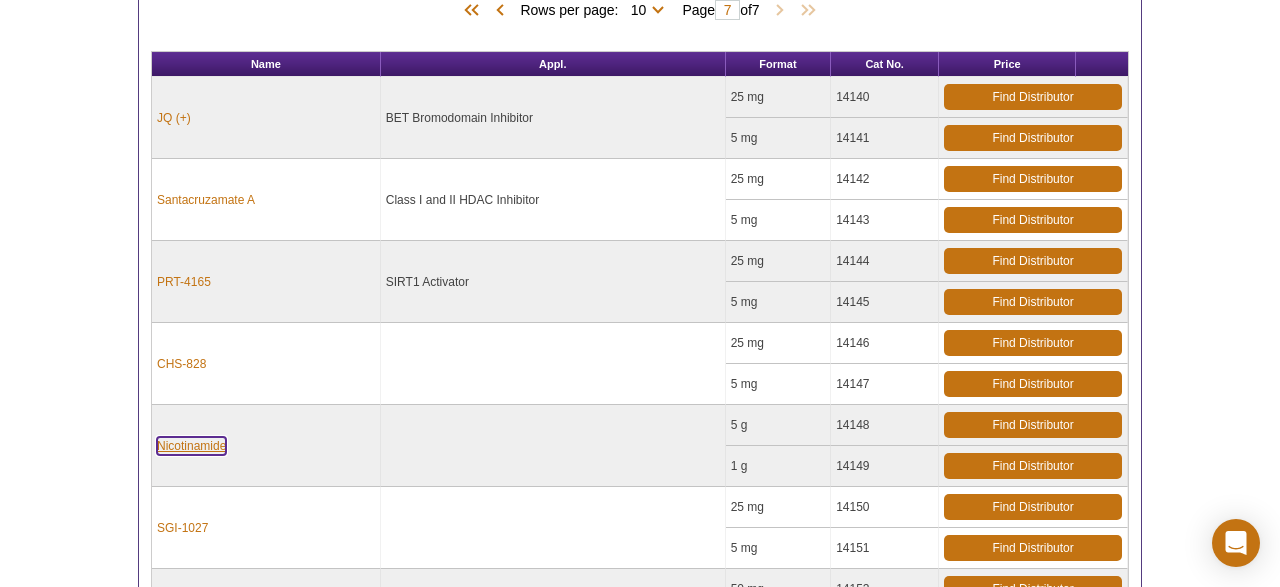 click on "Nicotinamide" at bounding box center (191, 446) 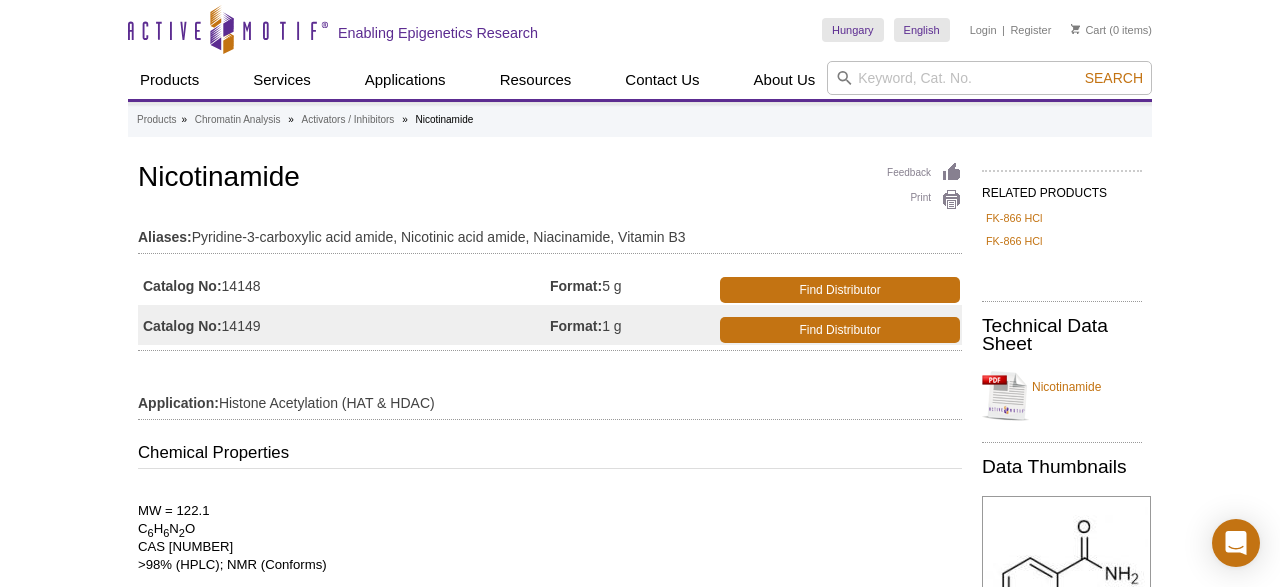 scroll, scrollTop: 0, scrollLeft: 0, axis: both 